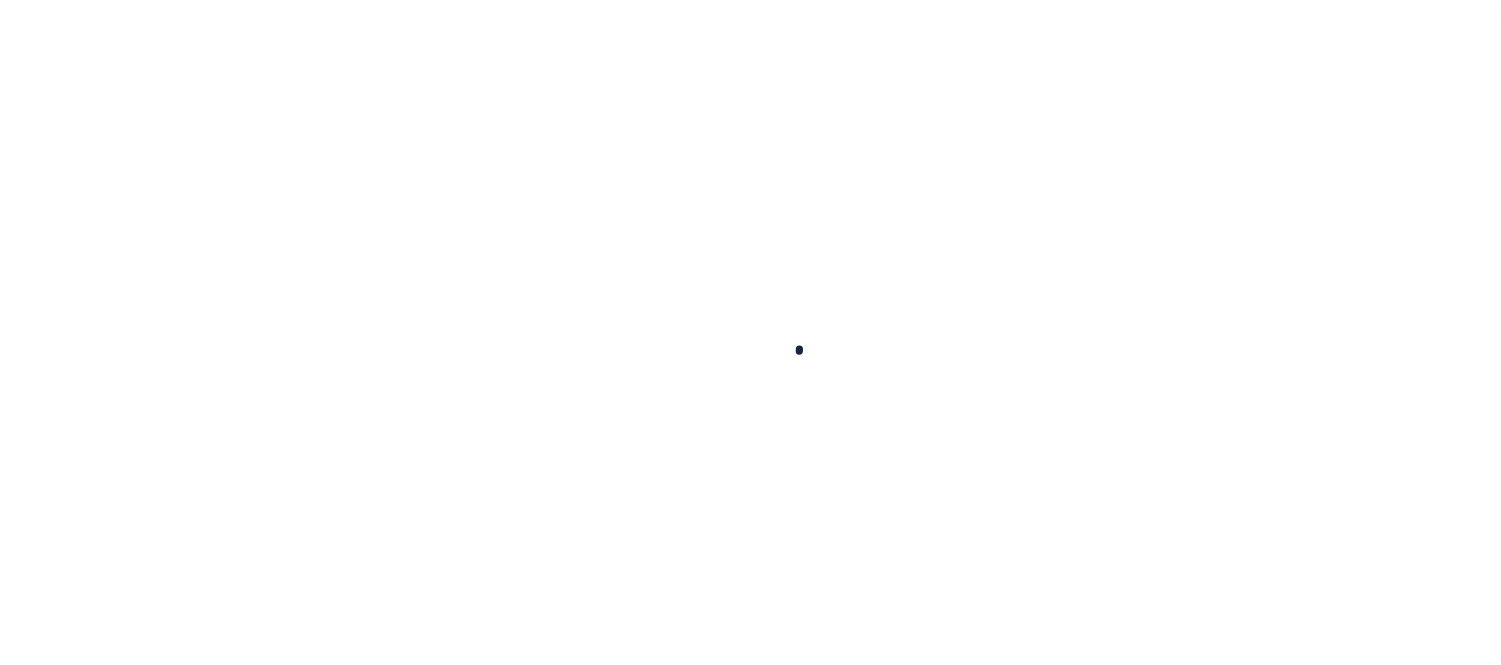 scroll, scrollTop: 0, scrollLeft: 0, axis: both 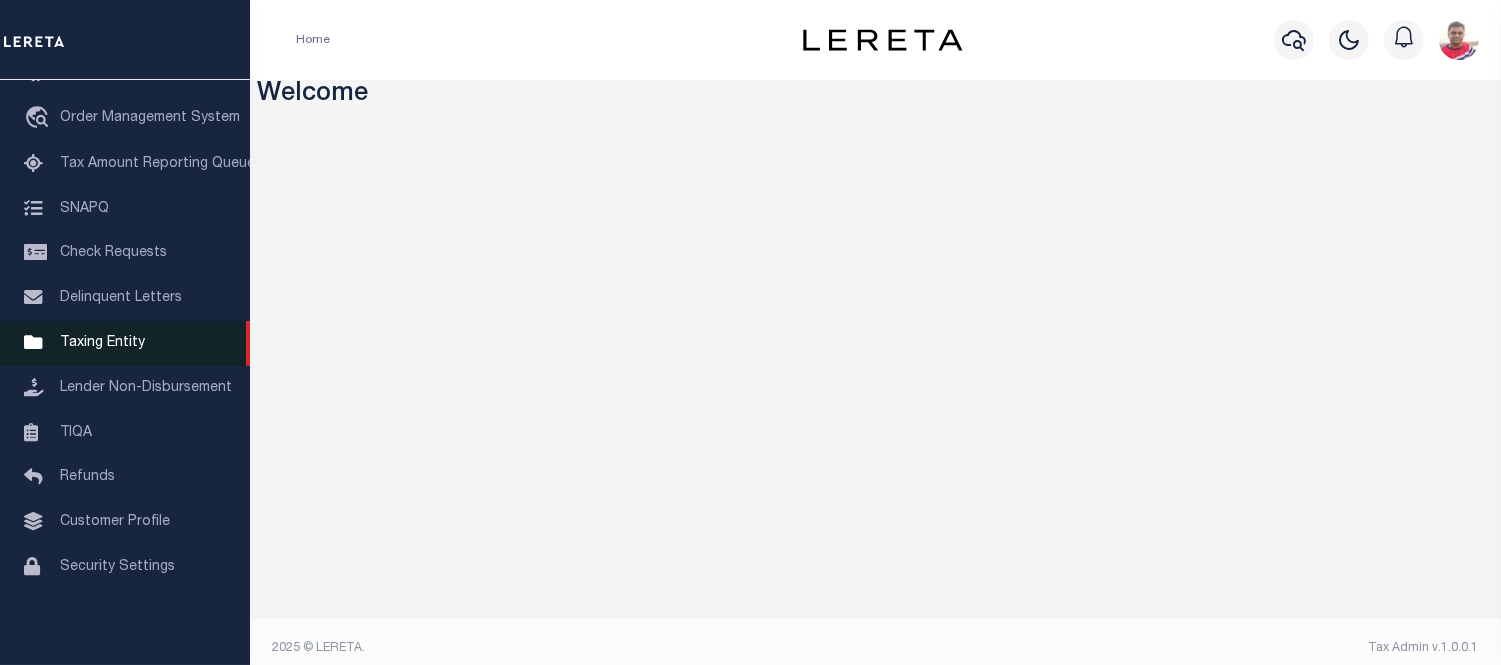 click on "Taxing Entity" at bounding box center (102, 343) 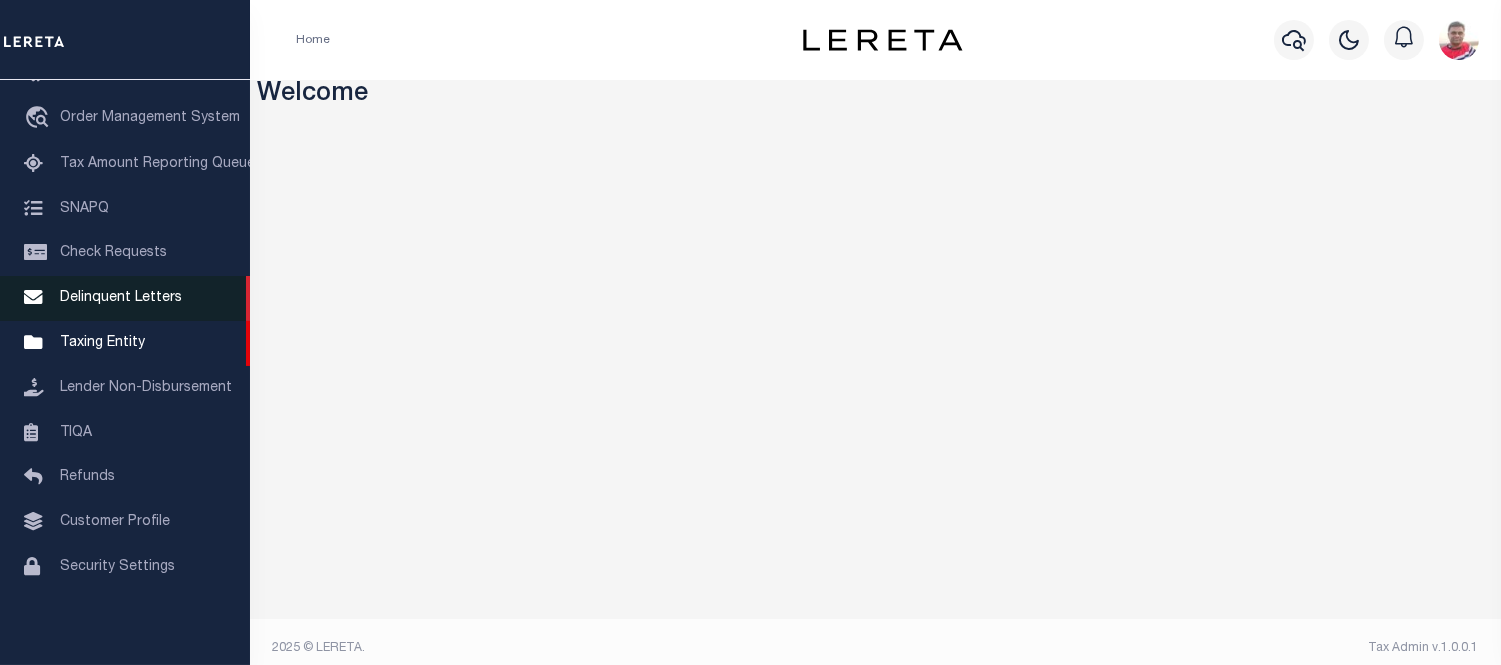 scroll, scrollTop: 0, scrollLeft: 0, axis: both 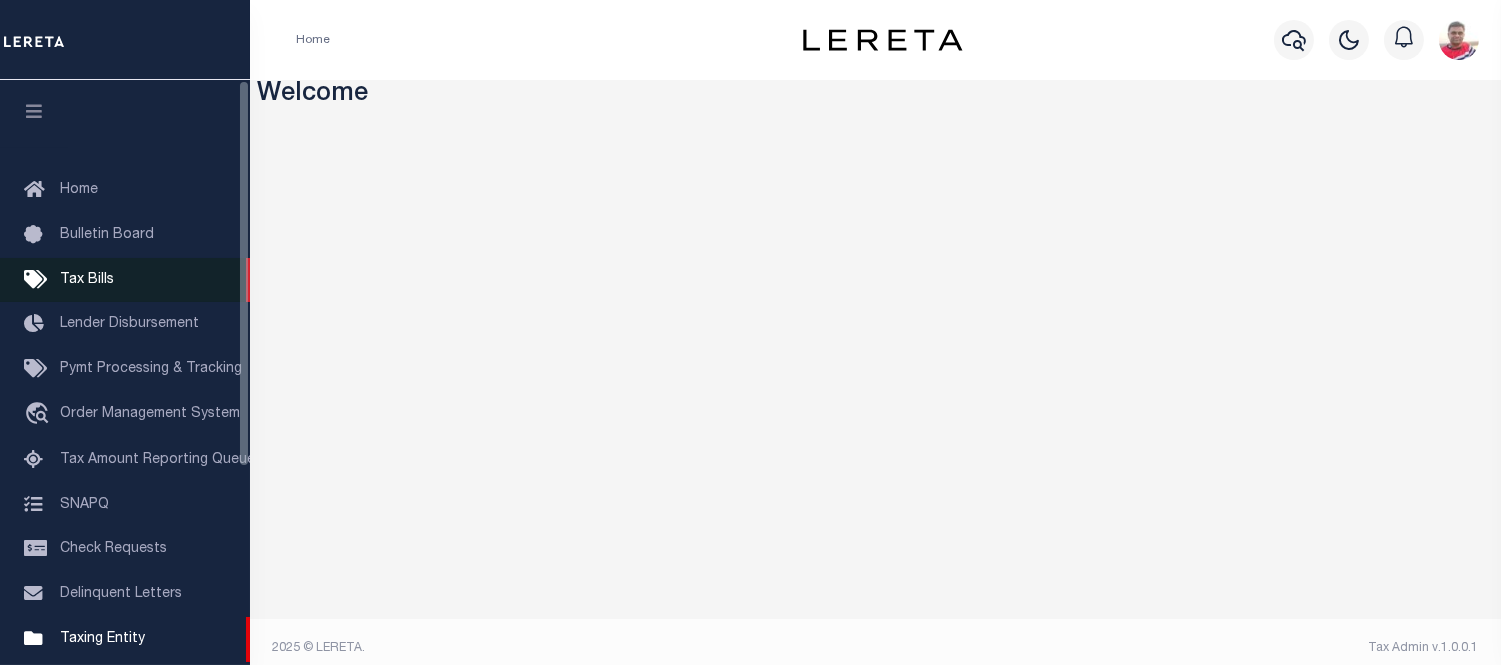 click on "Tax Bills" at bounding box center [87, 280] 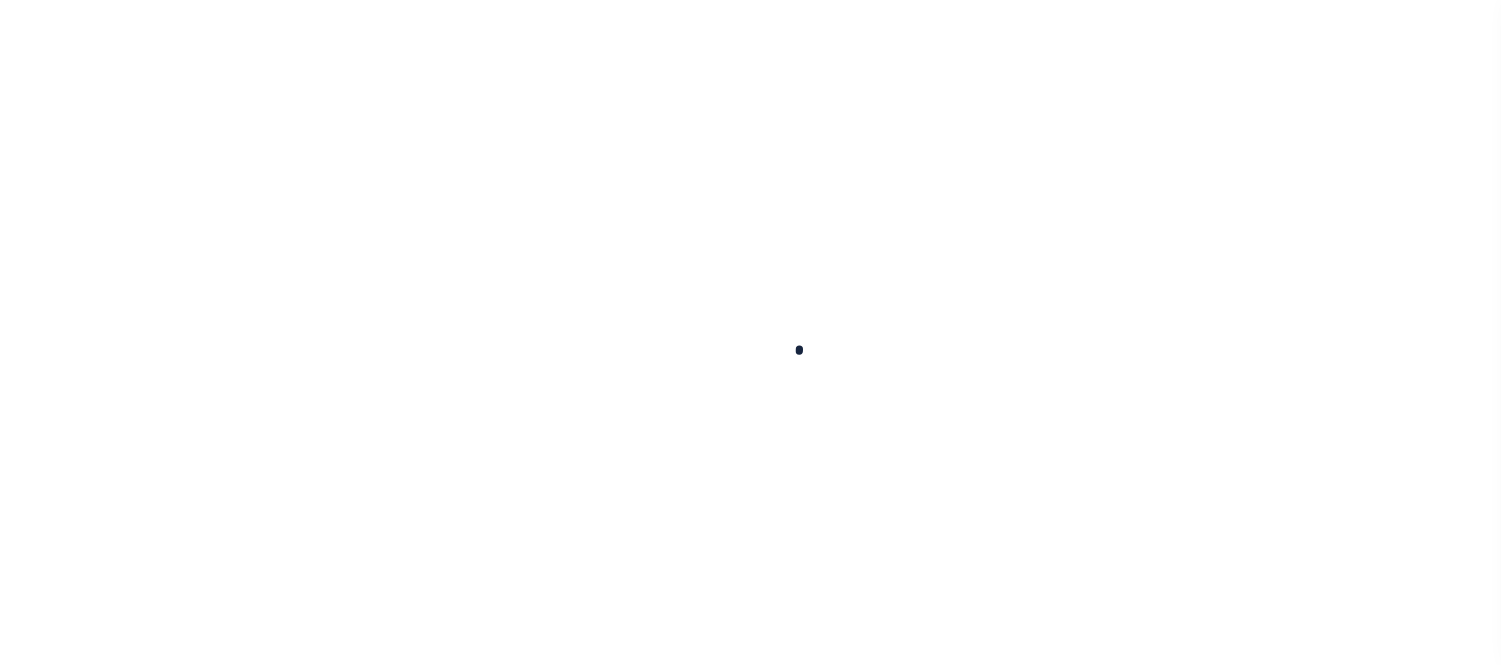 scroll, scrollTop: 0, scrollLeft: 0, axis: both 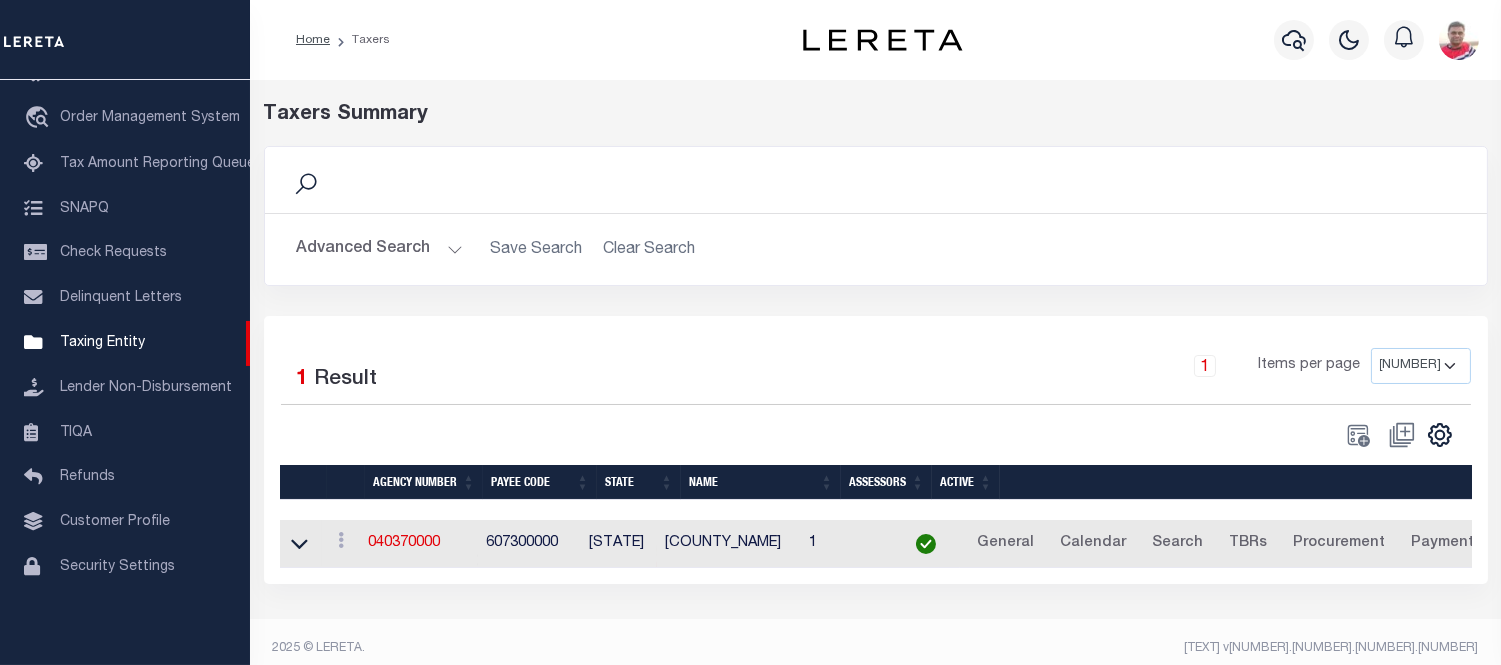 click on "Advanced Search" at bounding box center (380, 249) 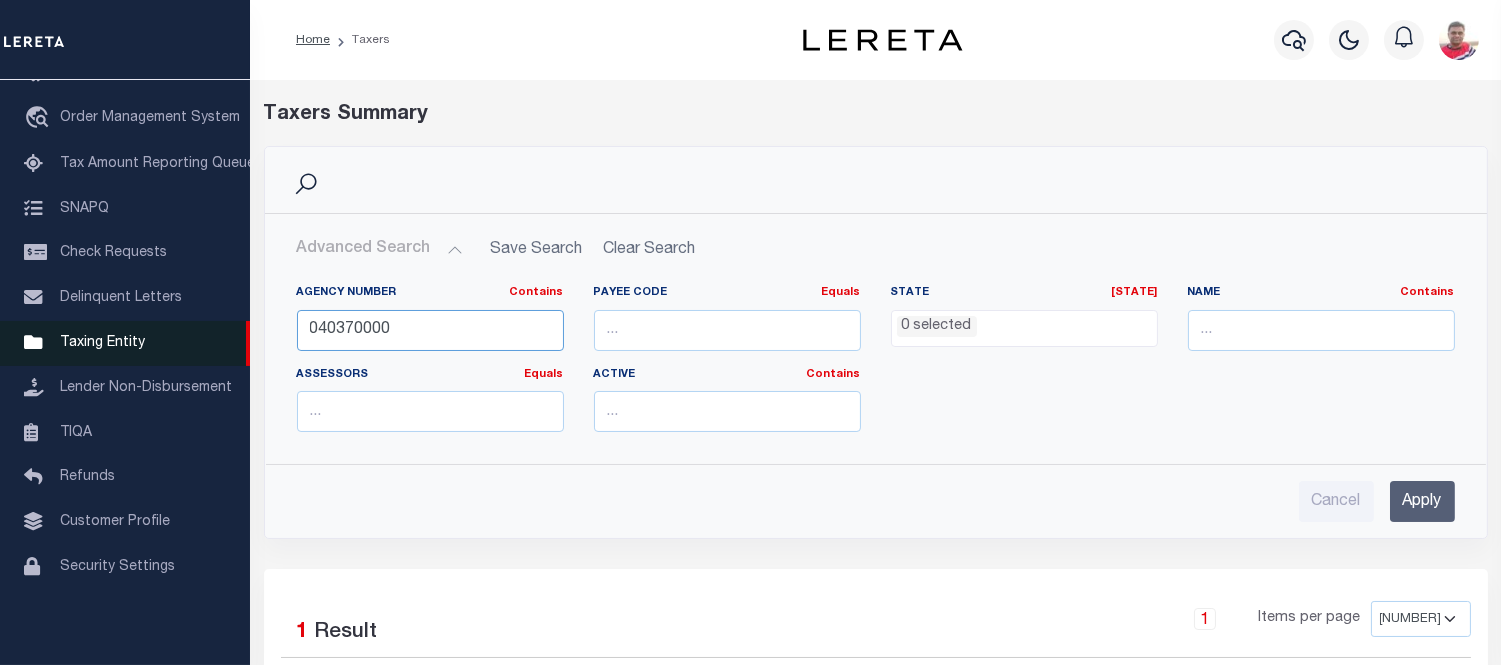 drag, startPoint x: 452, startPoint y: 331, endPoint x: 186, endPoint y: 350, distance: 266.6777 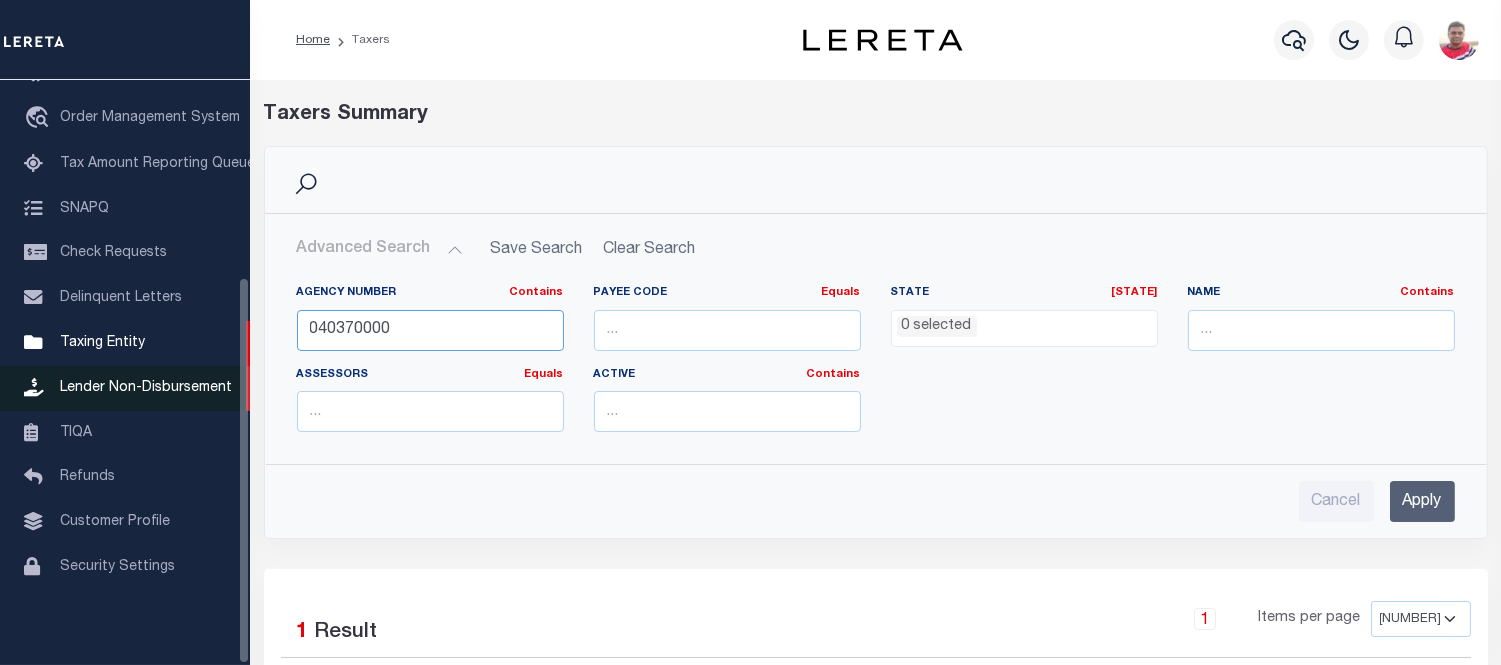 paste on "[NUMBER]" 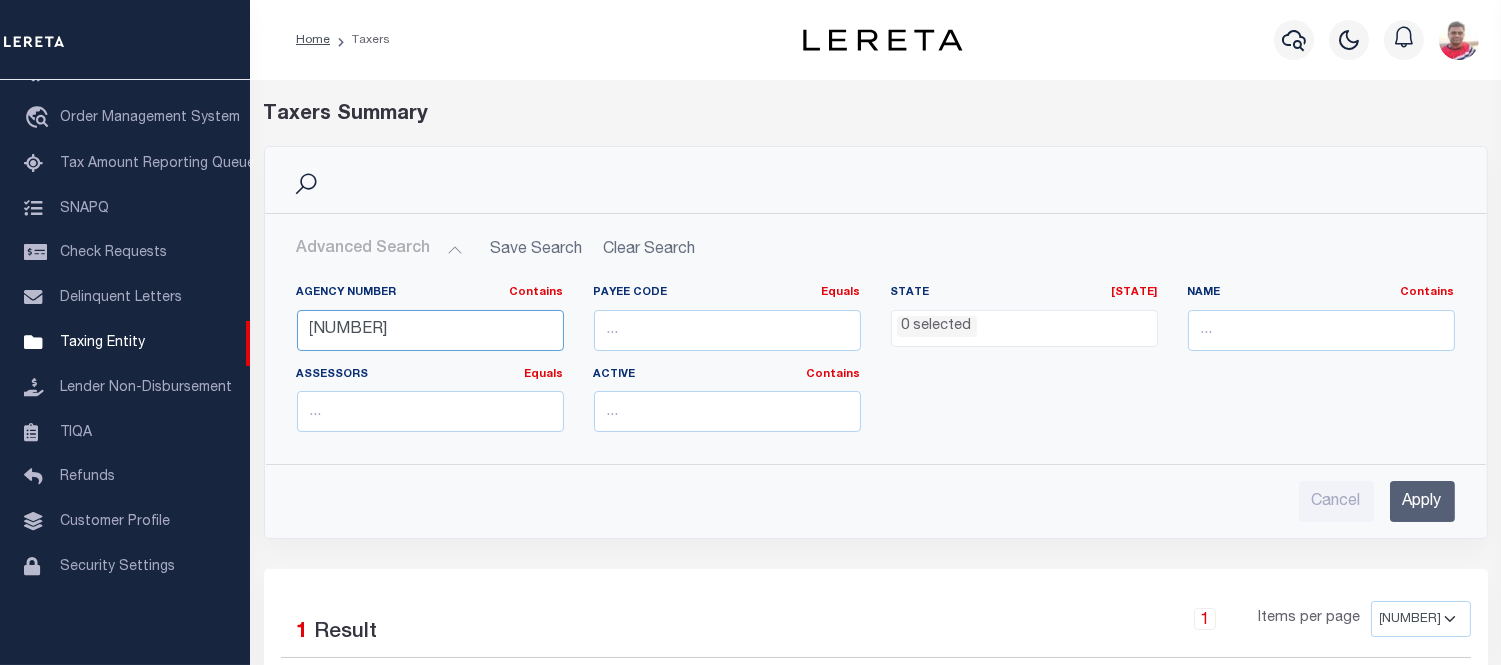 type on "[NUMBER]" 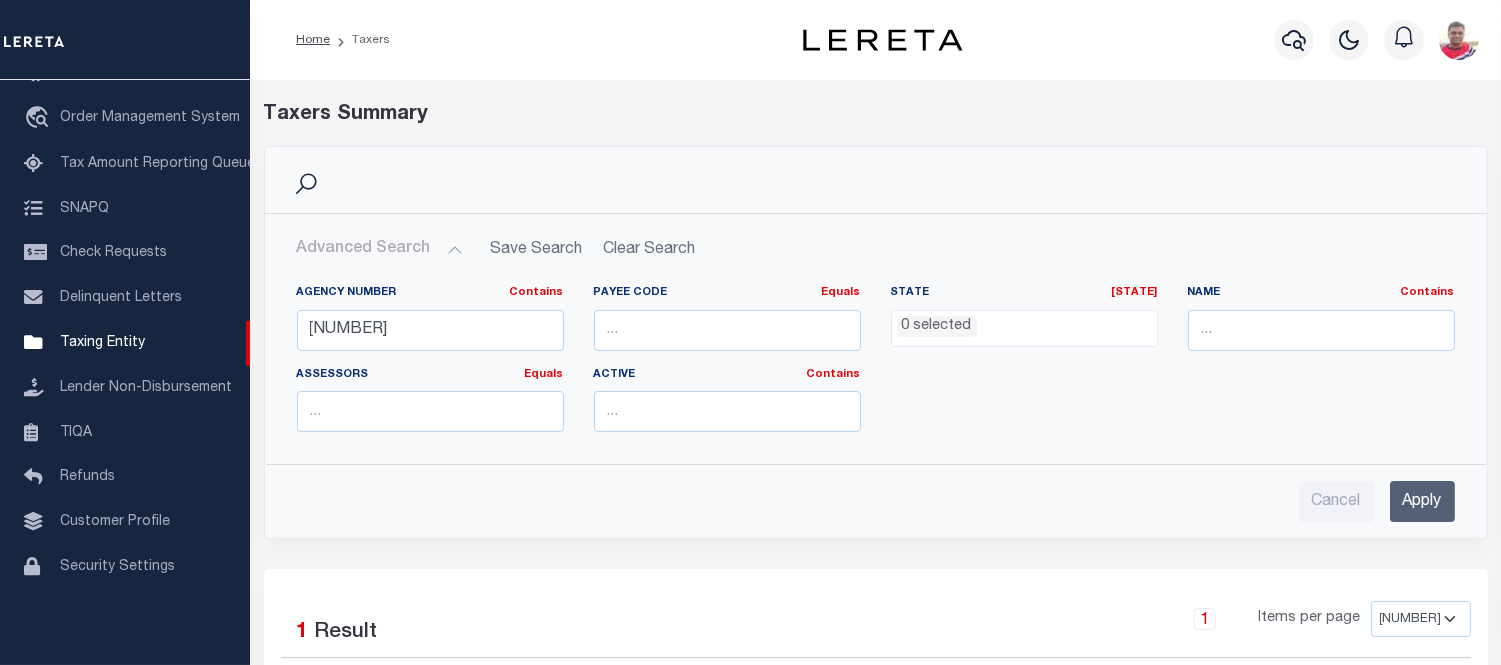 click on "Apply" at bounding box center [1422, 501] 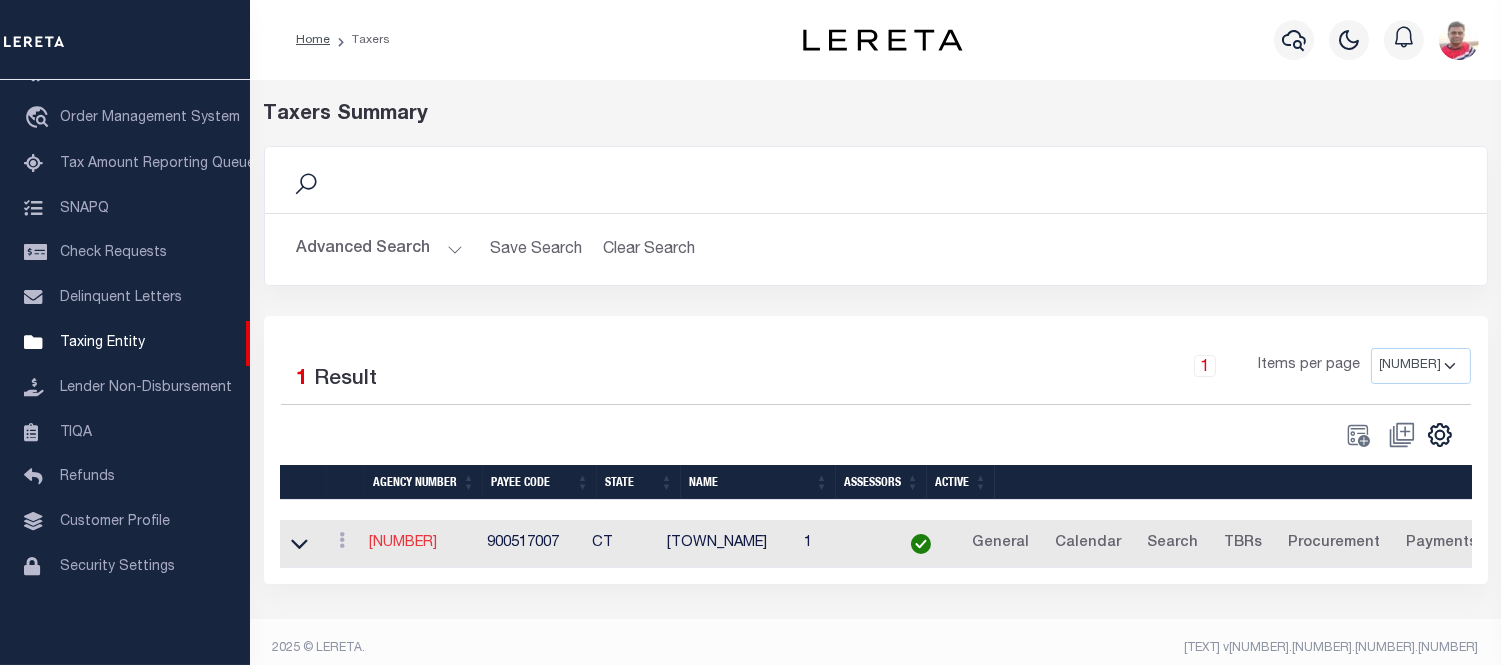 click on "[NUMBER]" at bounding box center [404, 543] 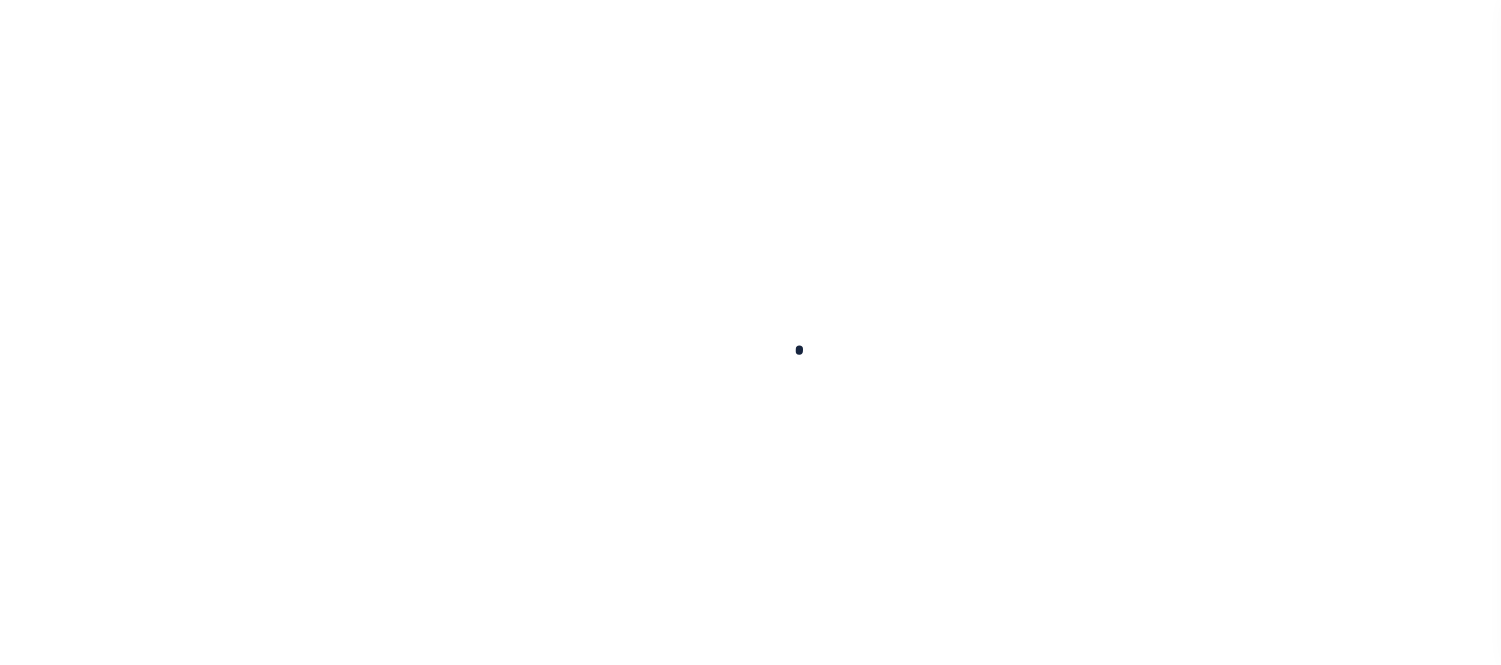 scroll, scrollTop: 0, scrollLeft: 0, axis: both 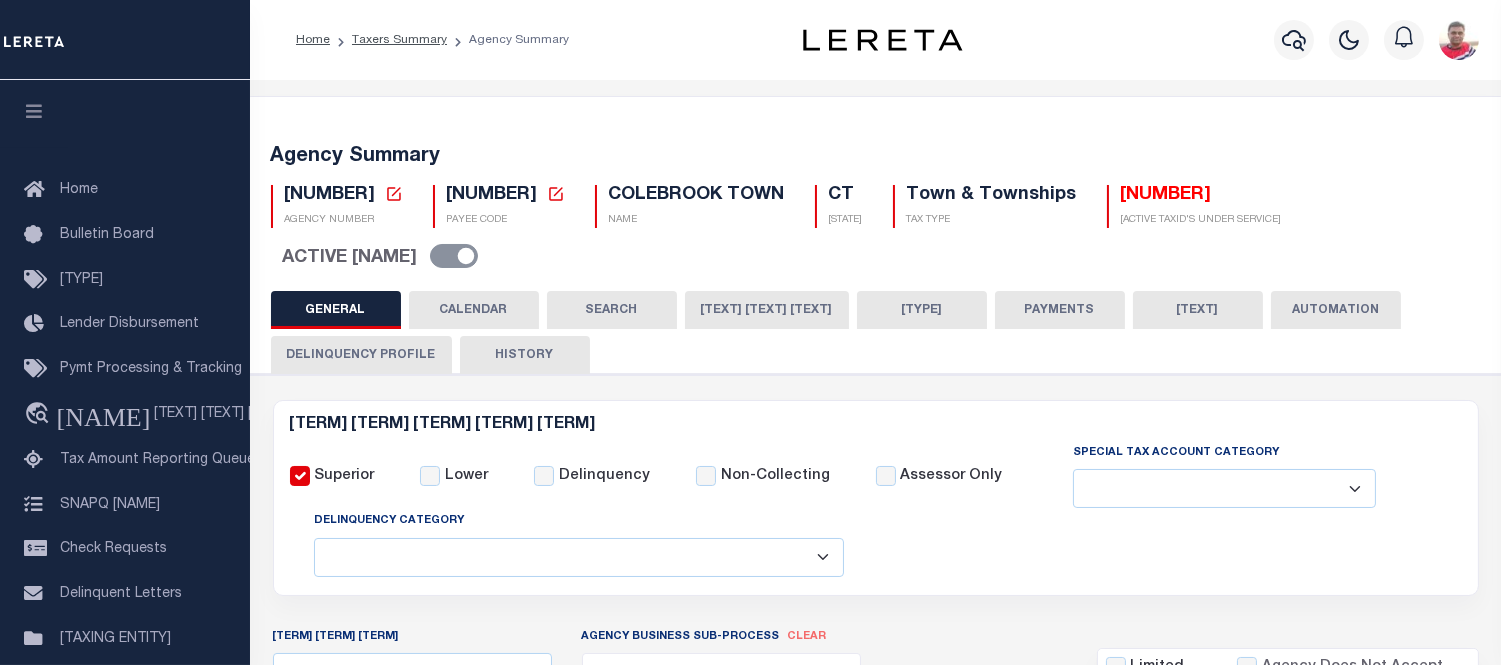 click on "CALENDAR" at bounding box center (474, 310) 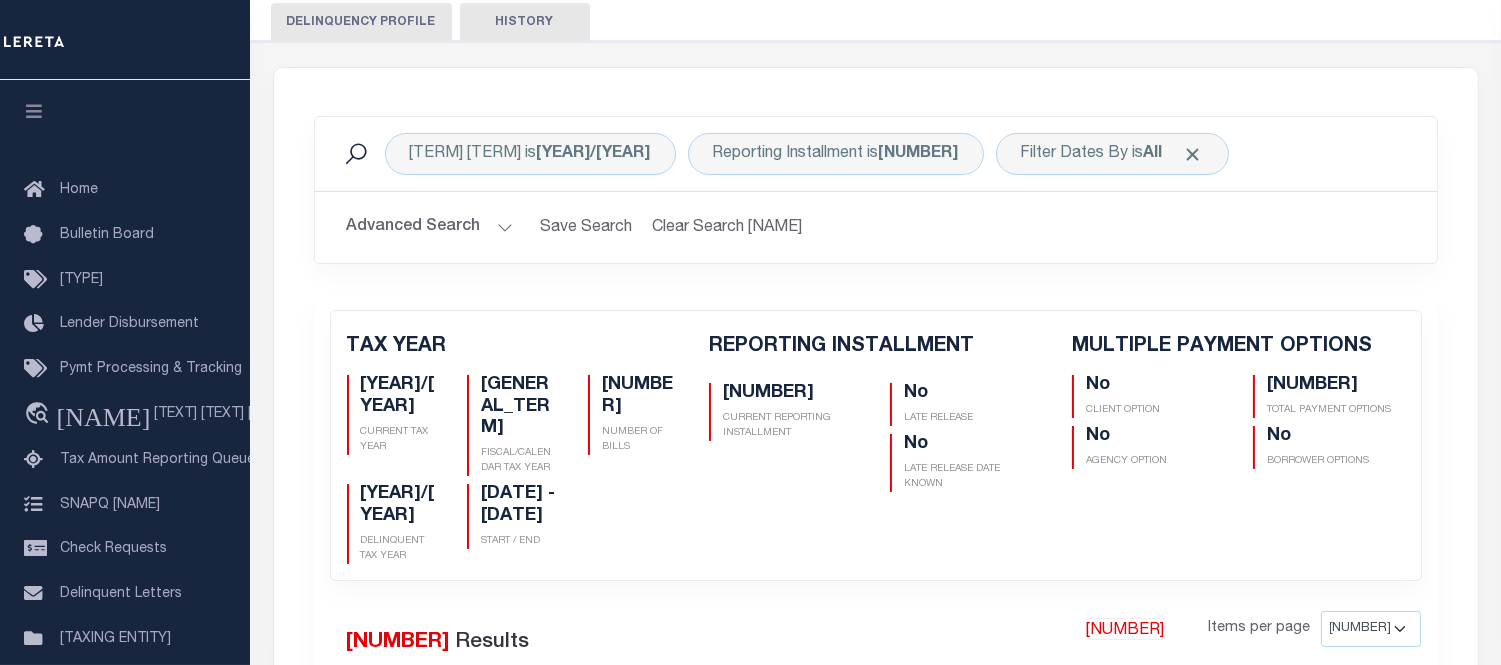 scroll, scrollTop: 777, scrollLeft: 0, axis: vertical 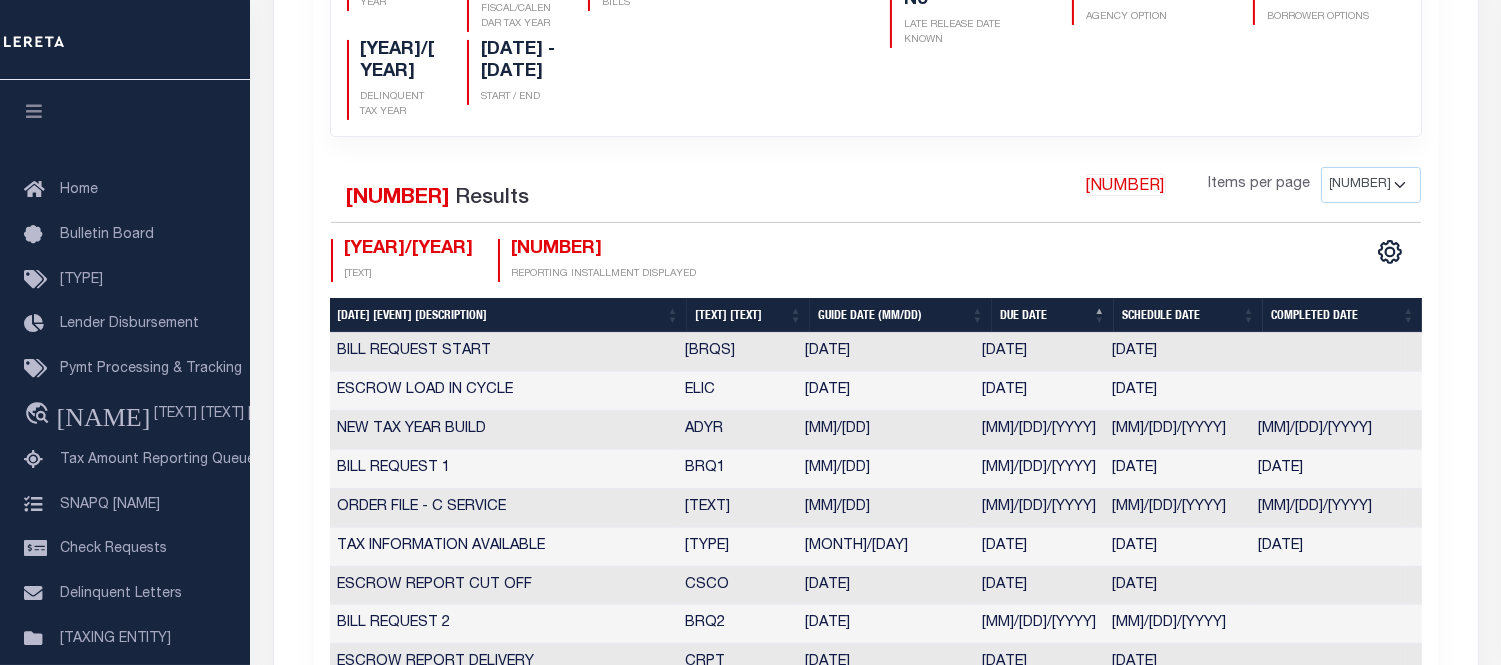 click on "[TEXT] [TEXT]" at bounding box center (748, 315) 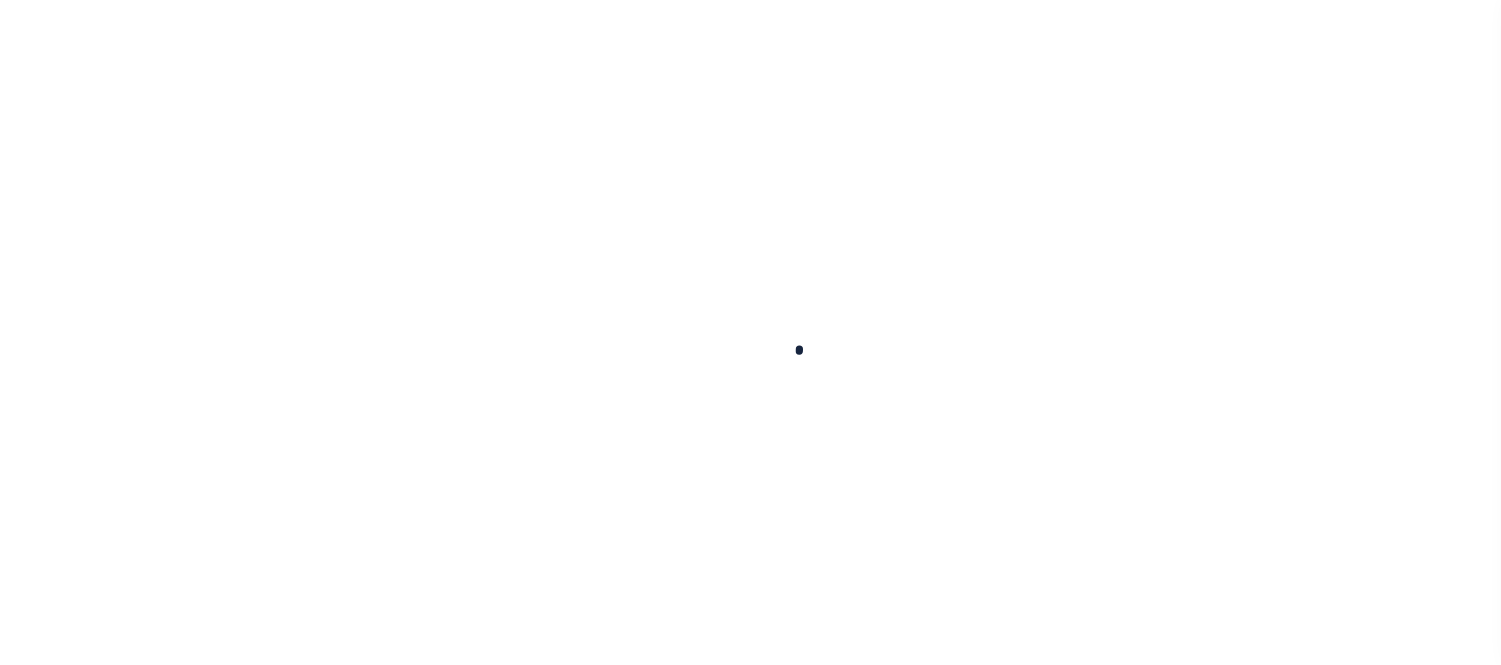 scroll, scrollTop: 0, scrollLeft: 0, axis: both 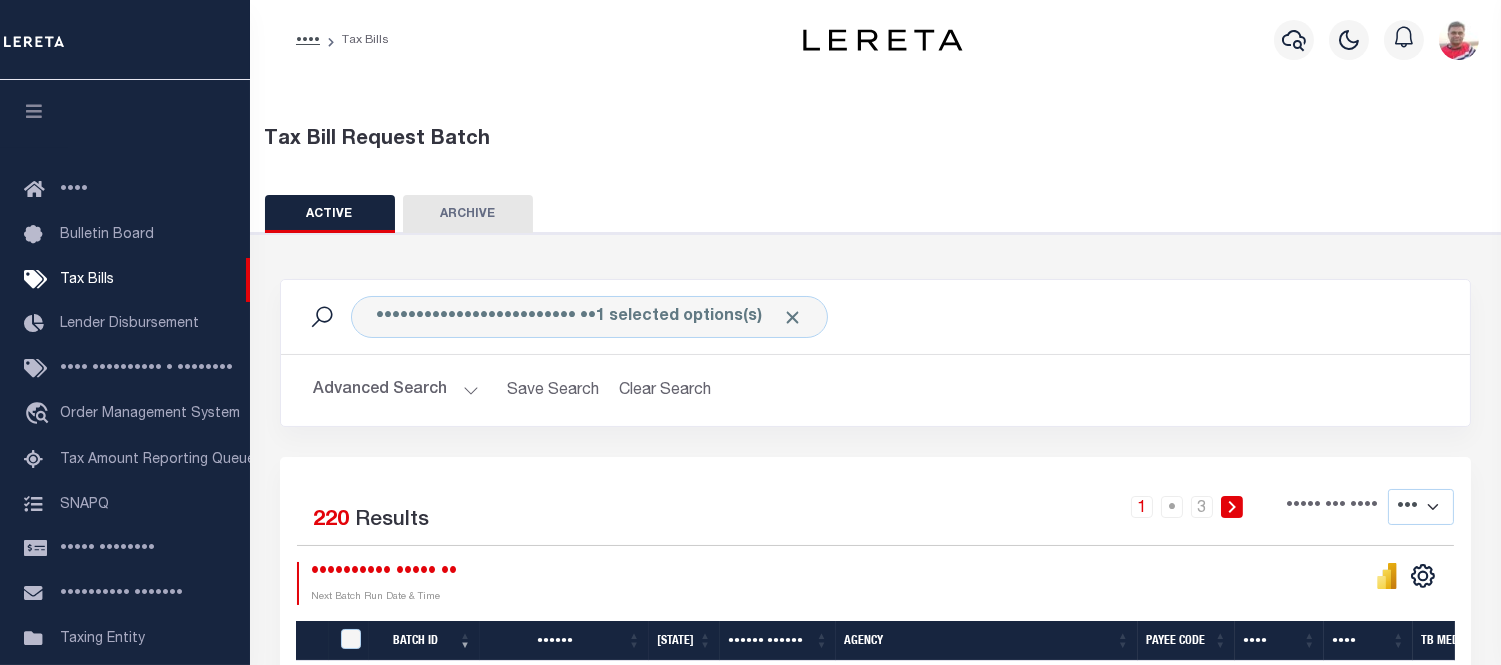 click on "Advanced Search" at bounding box center [396, 390] 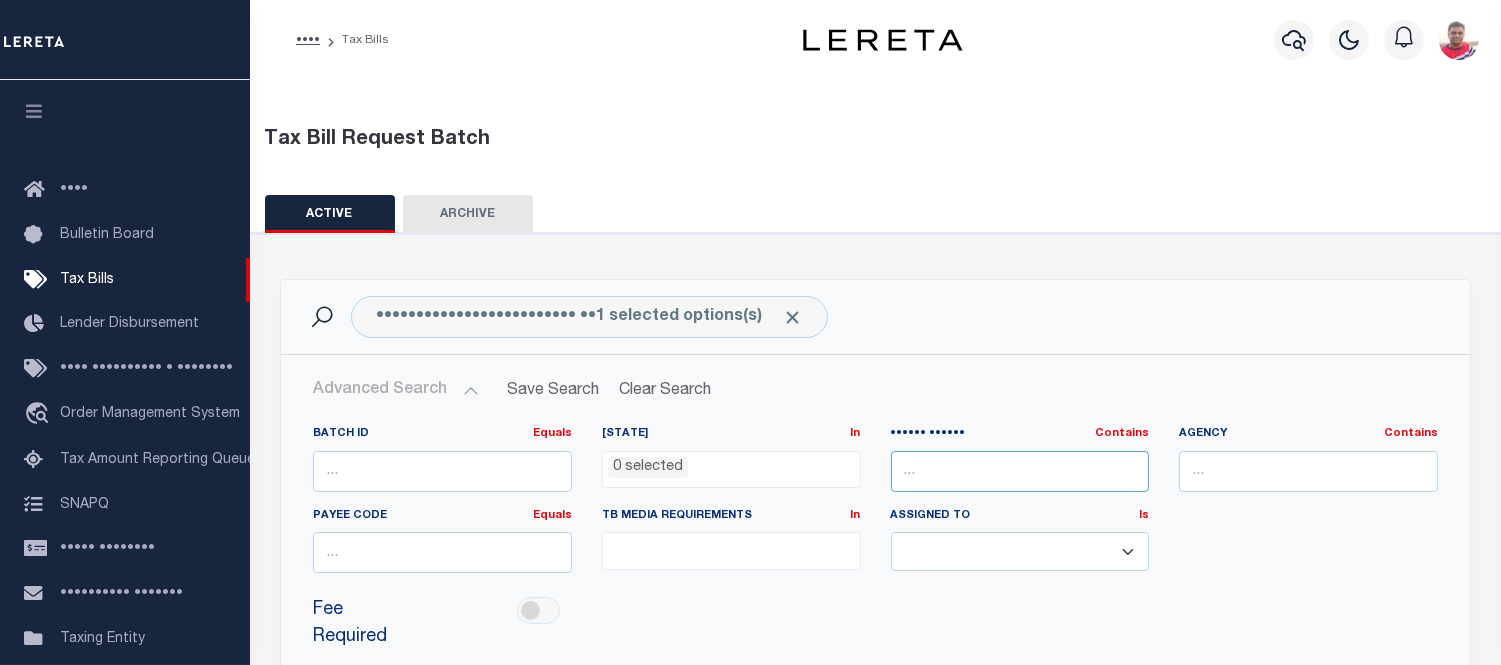 click at bounding box center [1020, 471] 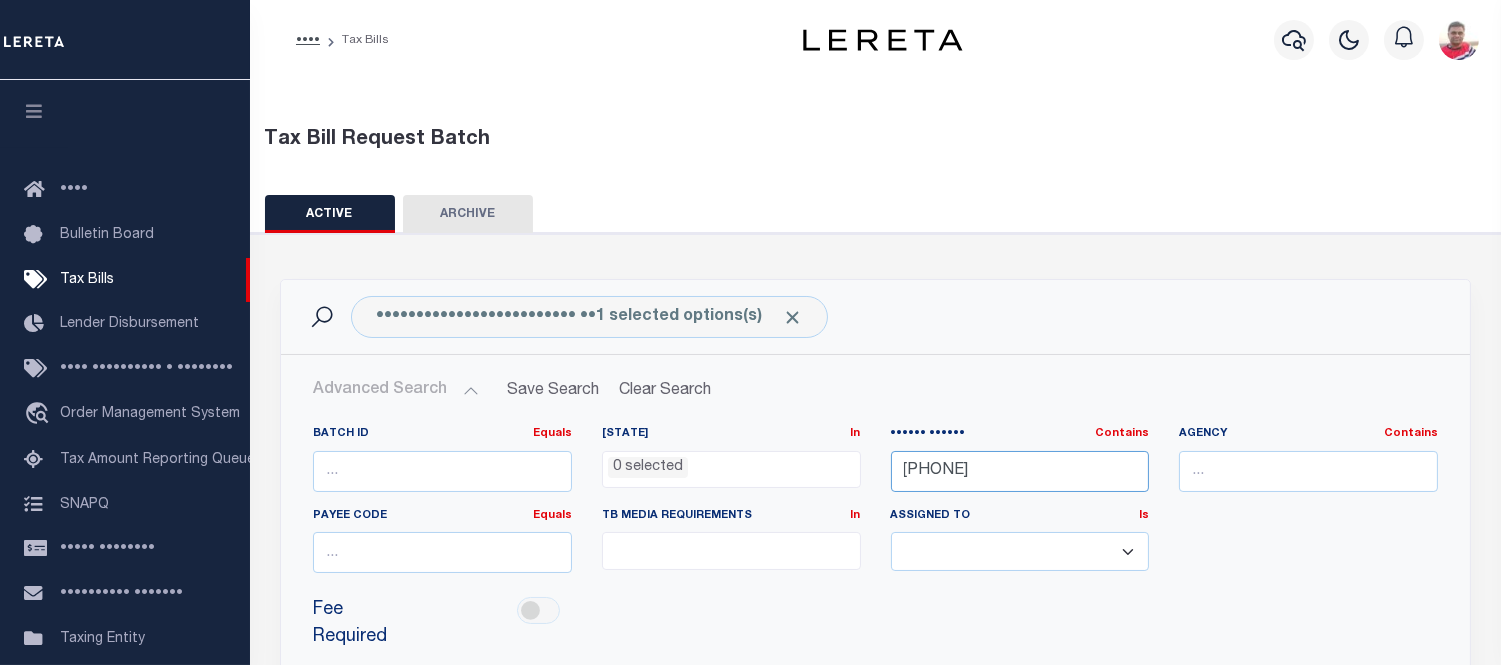 scroll, scrollTop: 333, scrollLeft: 0, axis: vertical 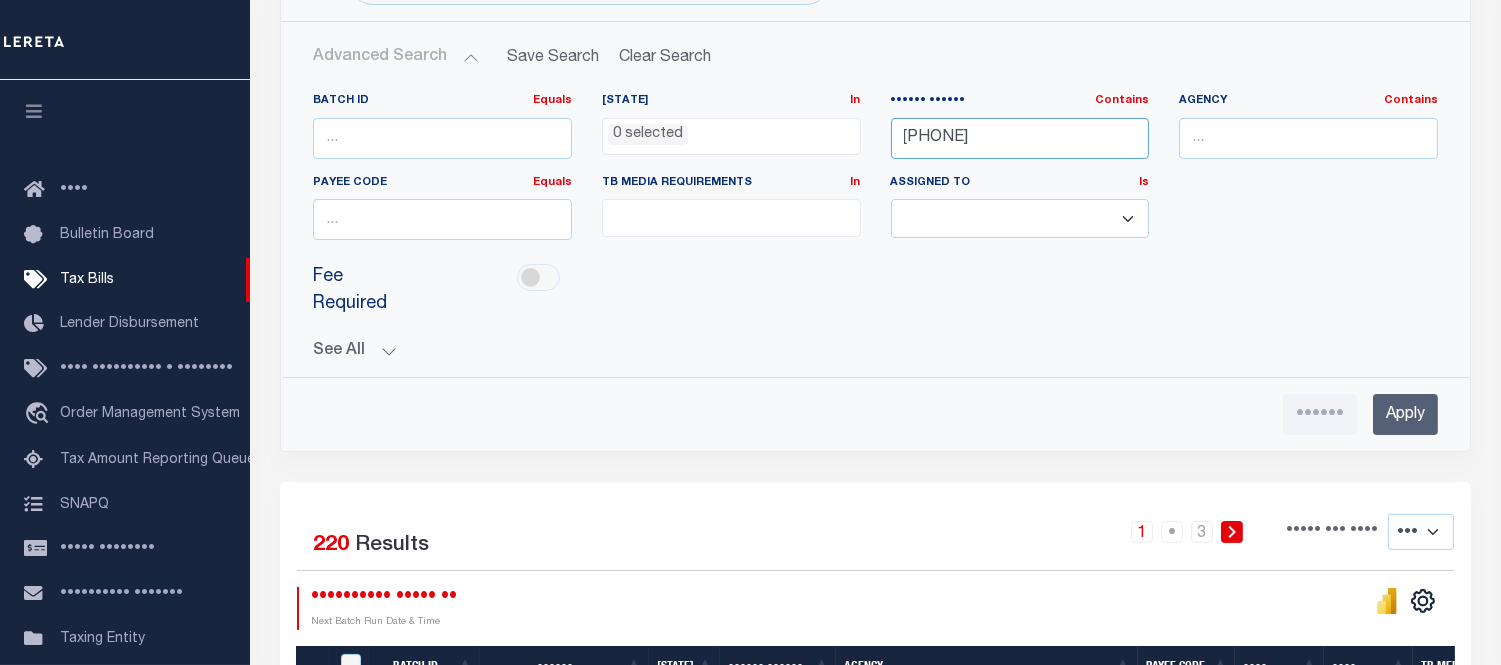 type on "[PHONE]" 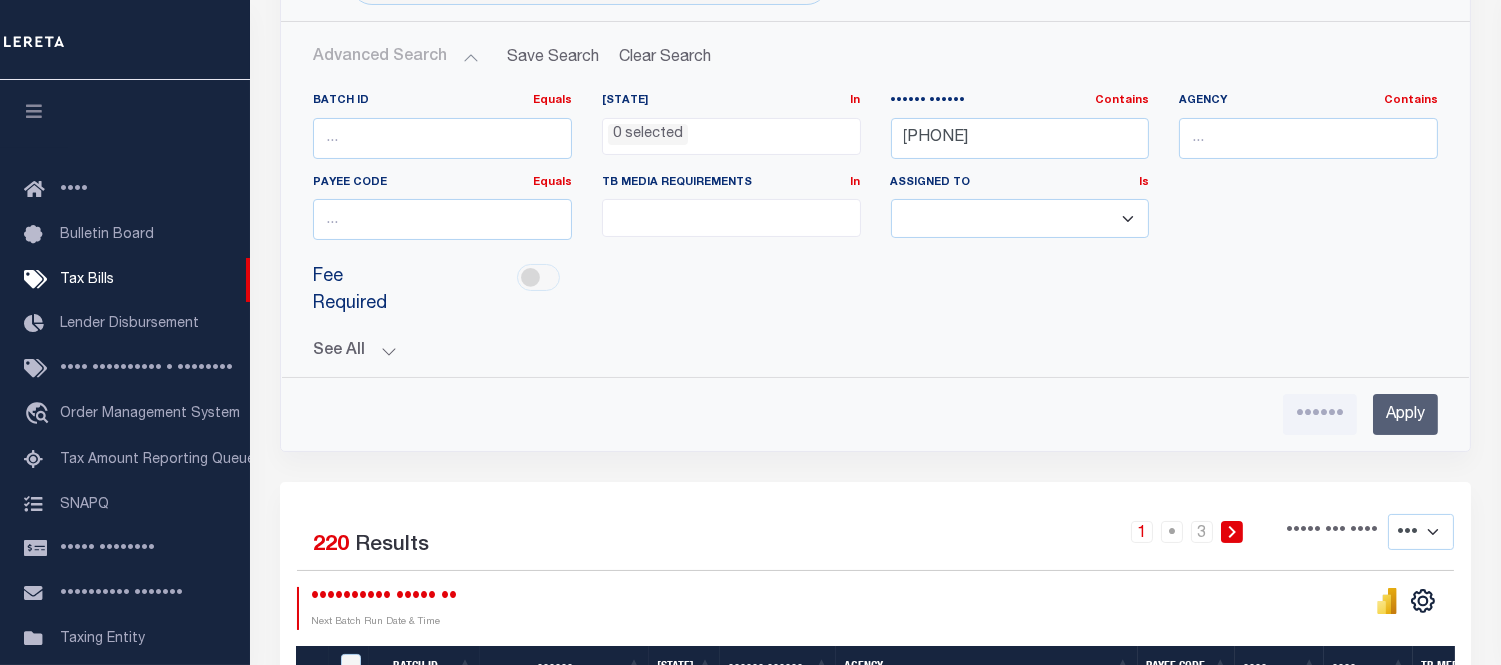 click on "Apply" at bounding box center (1405, 414) 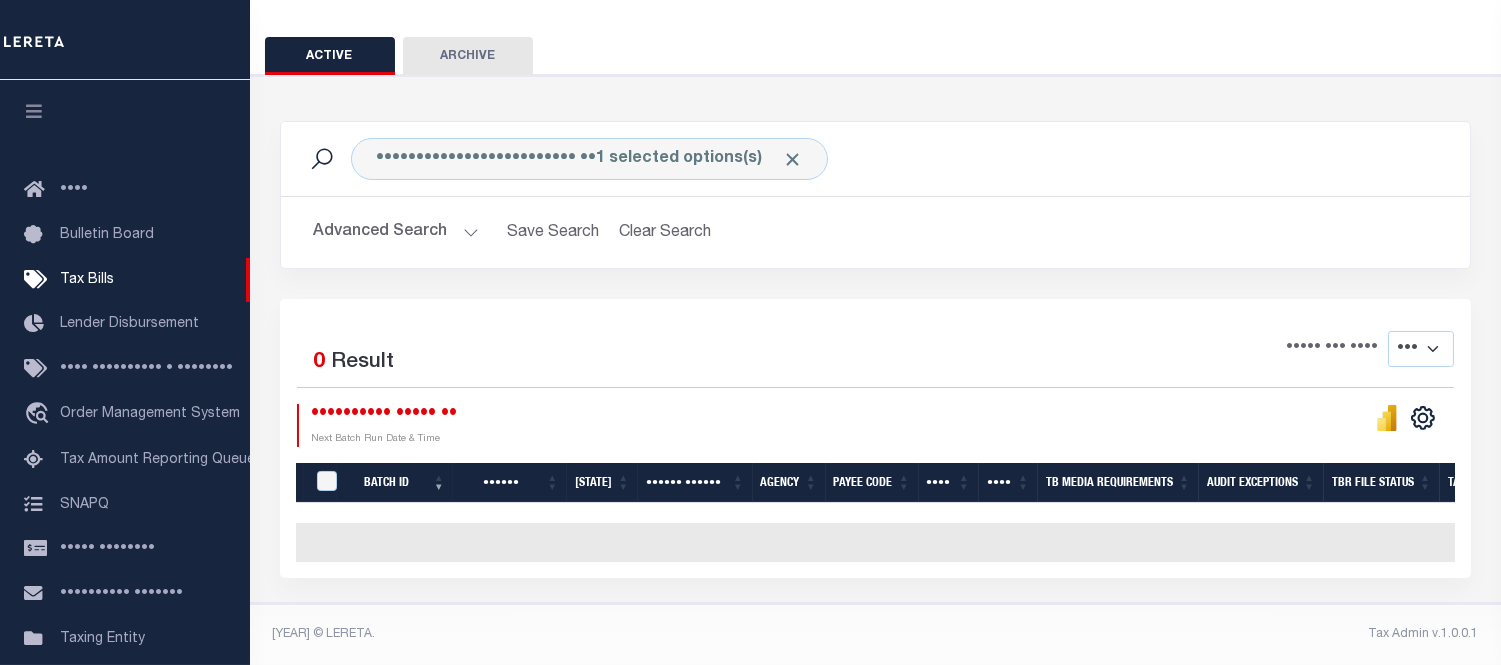 scroll, scrollTop: 168, scrollLeft: 0, axis: vertical 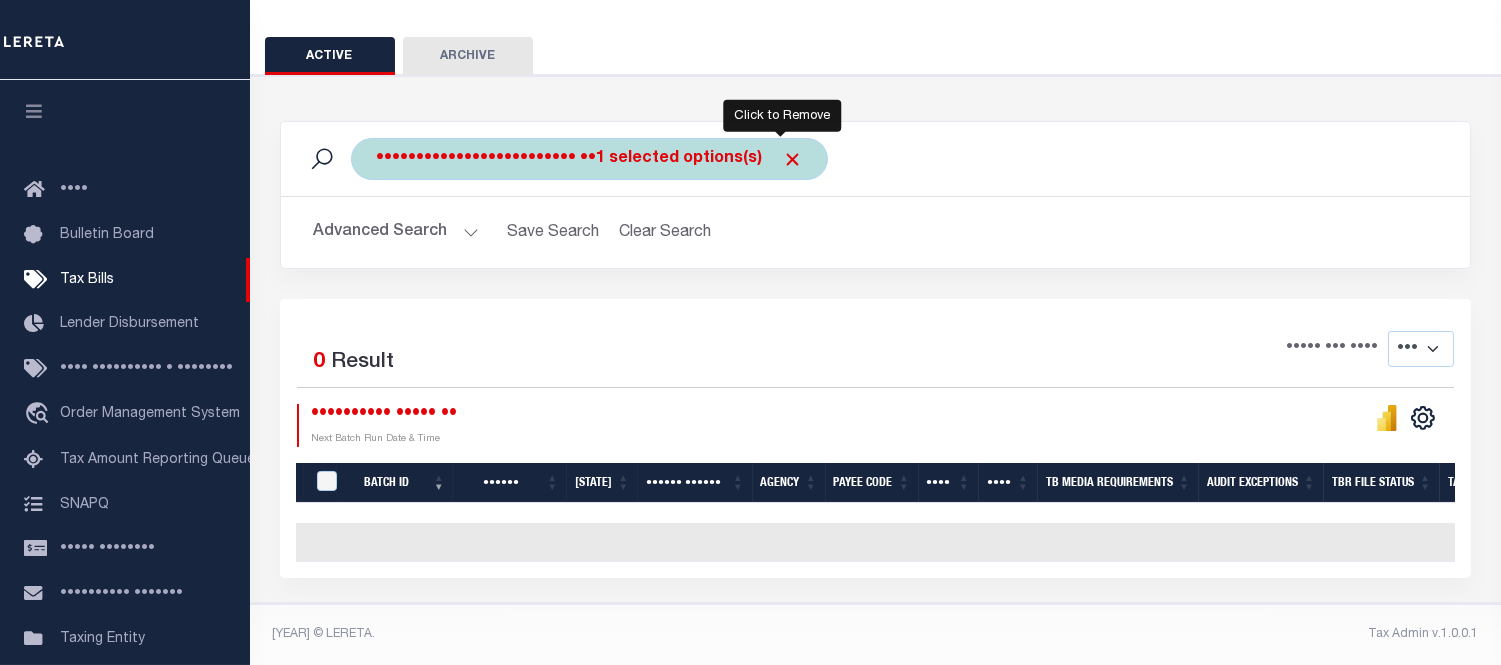 click at bounding box center [792, 159] 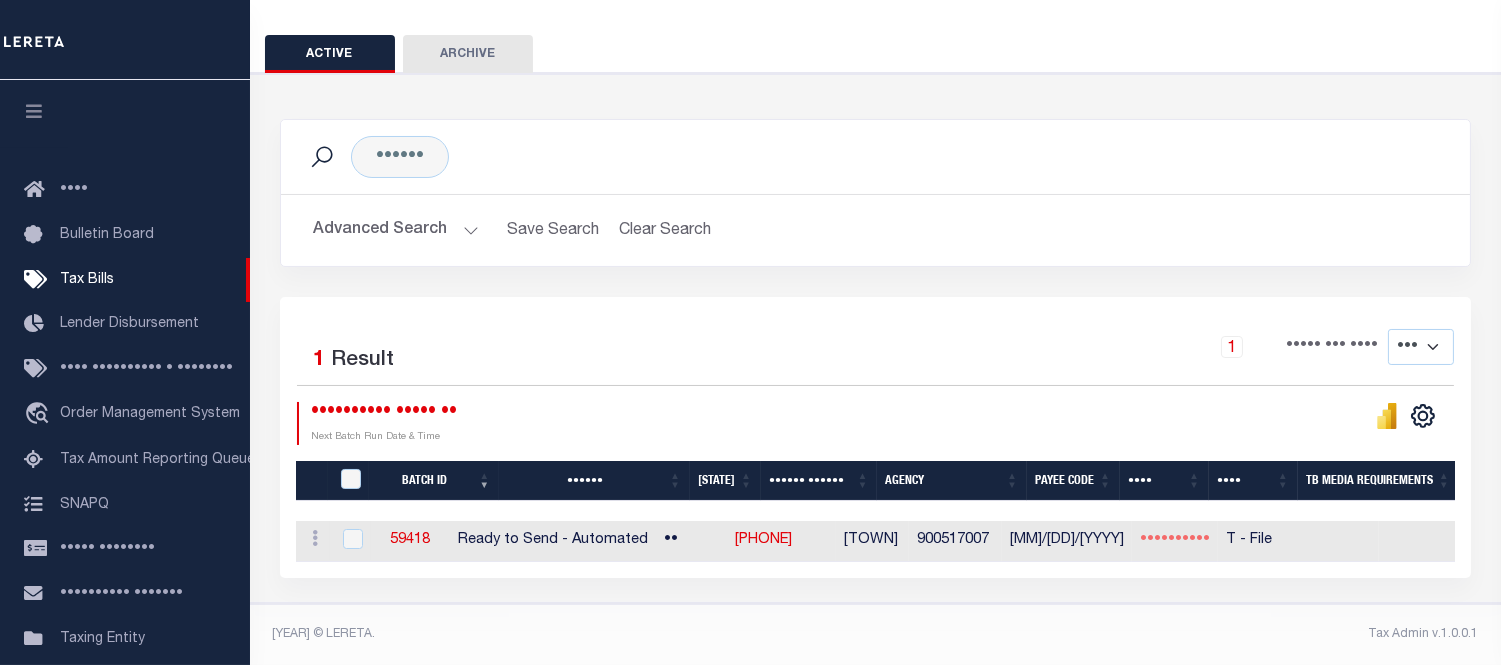 scroll, scrollTop: 0, scrollLeft: 138, axis: horizontal 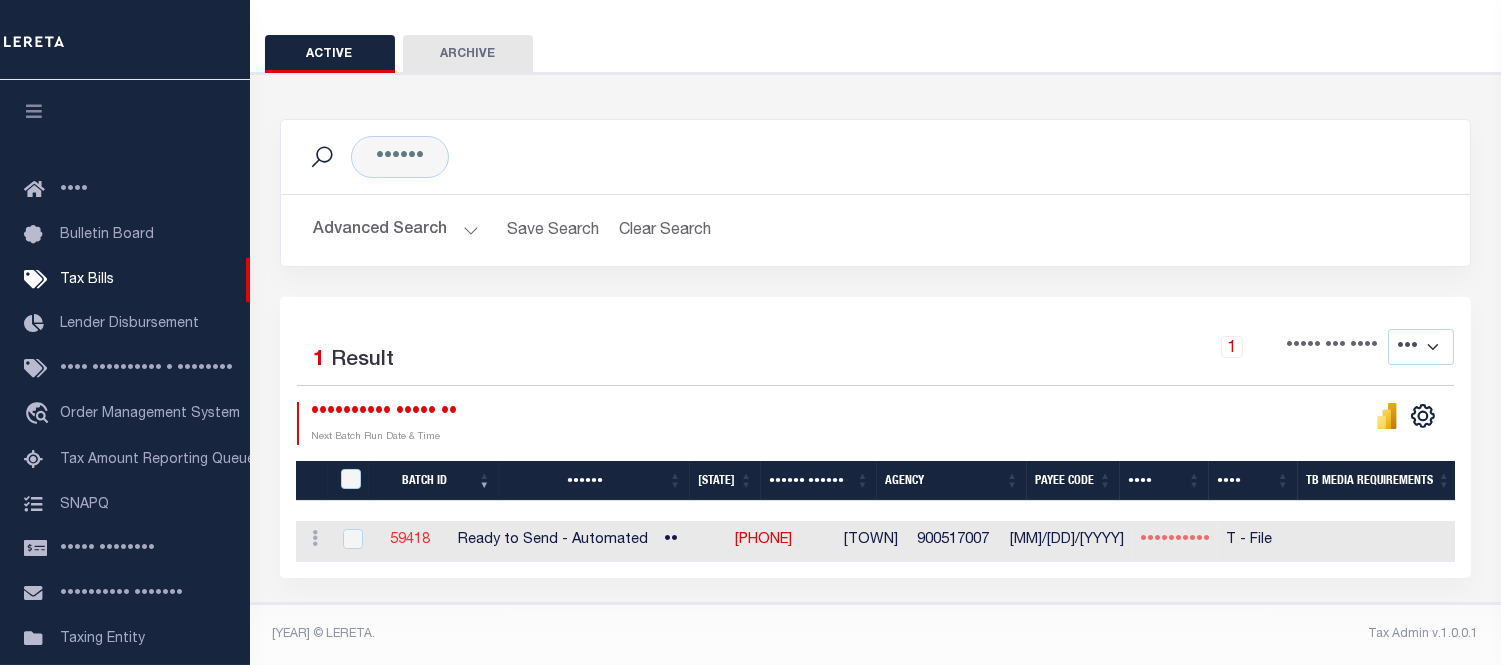 click on "59418" at bounding box center (410, 540) 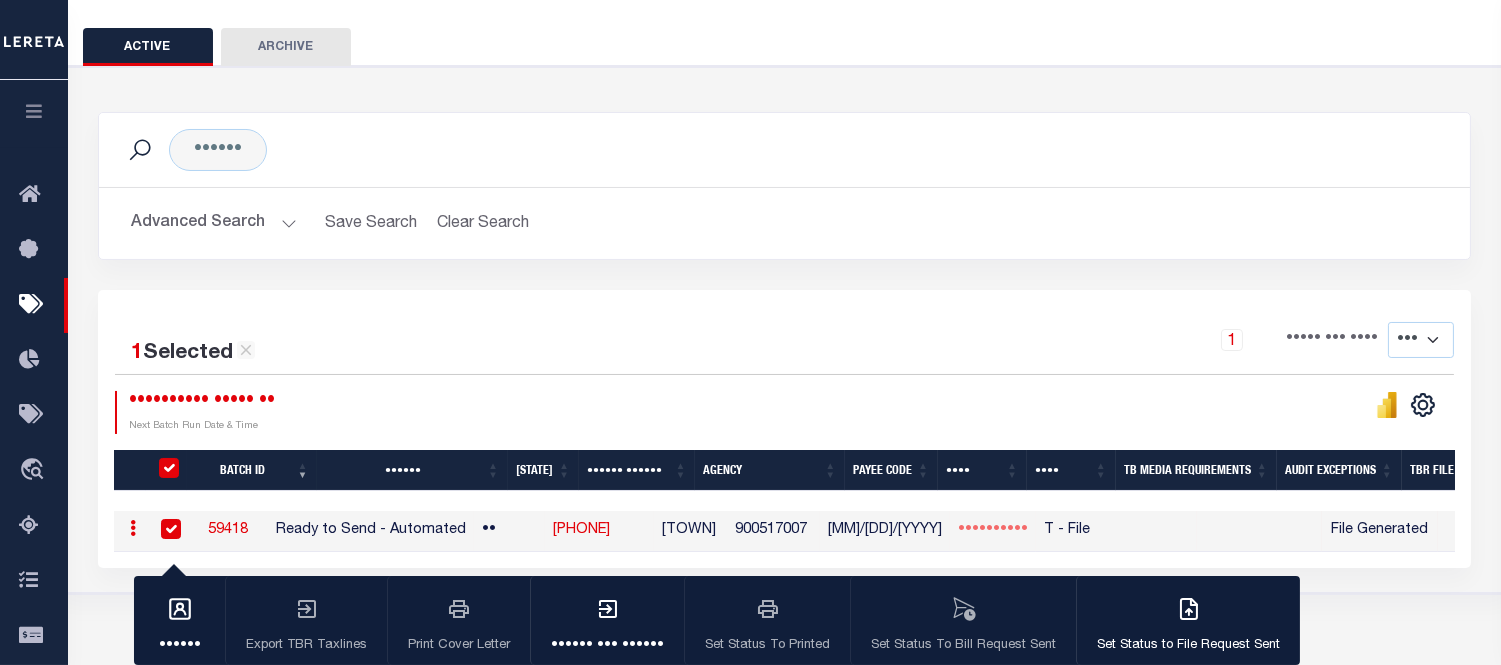 scroll, scrollTop: 0, scrollLeft: 117, axis: horizontal 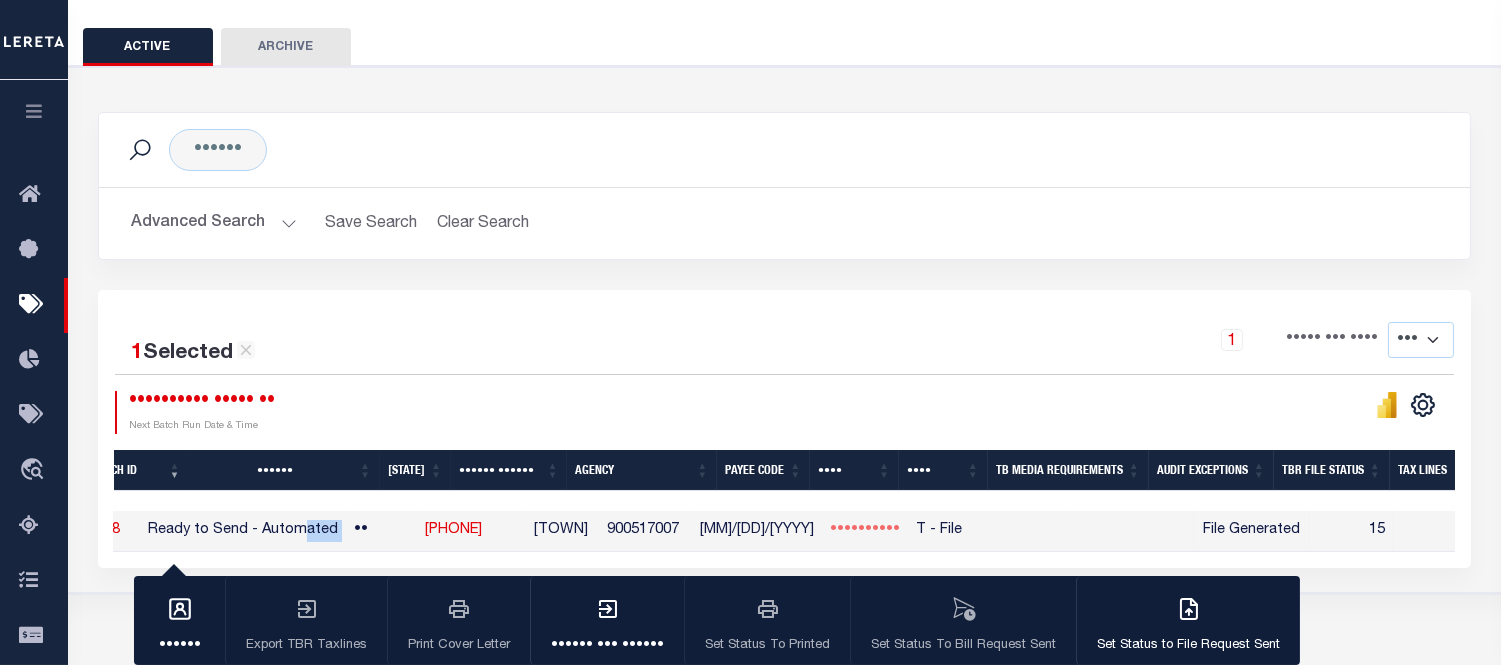 drag, startPoint x: 394, startPoint y: 548, endPoint x: 355, endPoint y: 551, distance: 39.115215 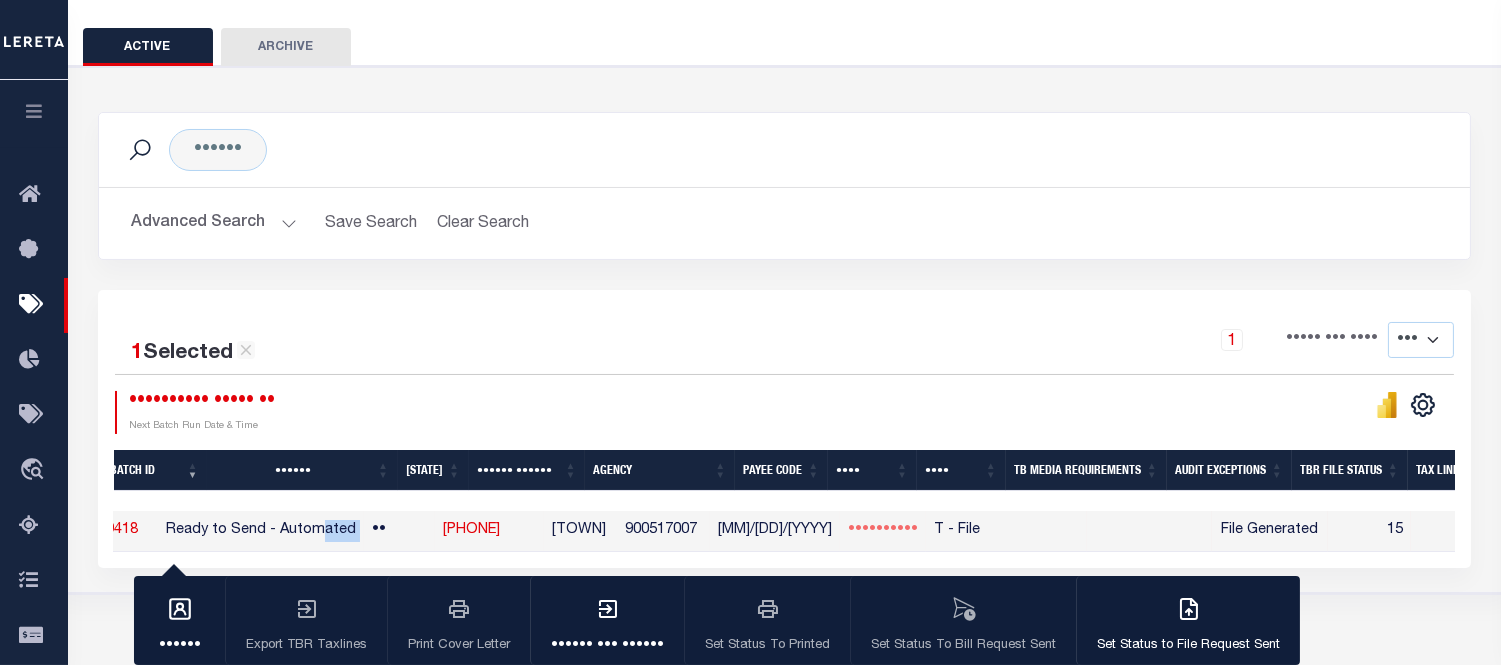 scroll, scrollTop: 0, scrollLeft: 100, axis: horizontal 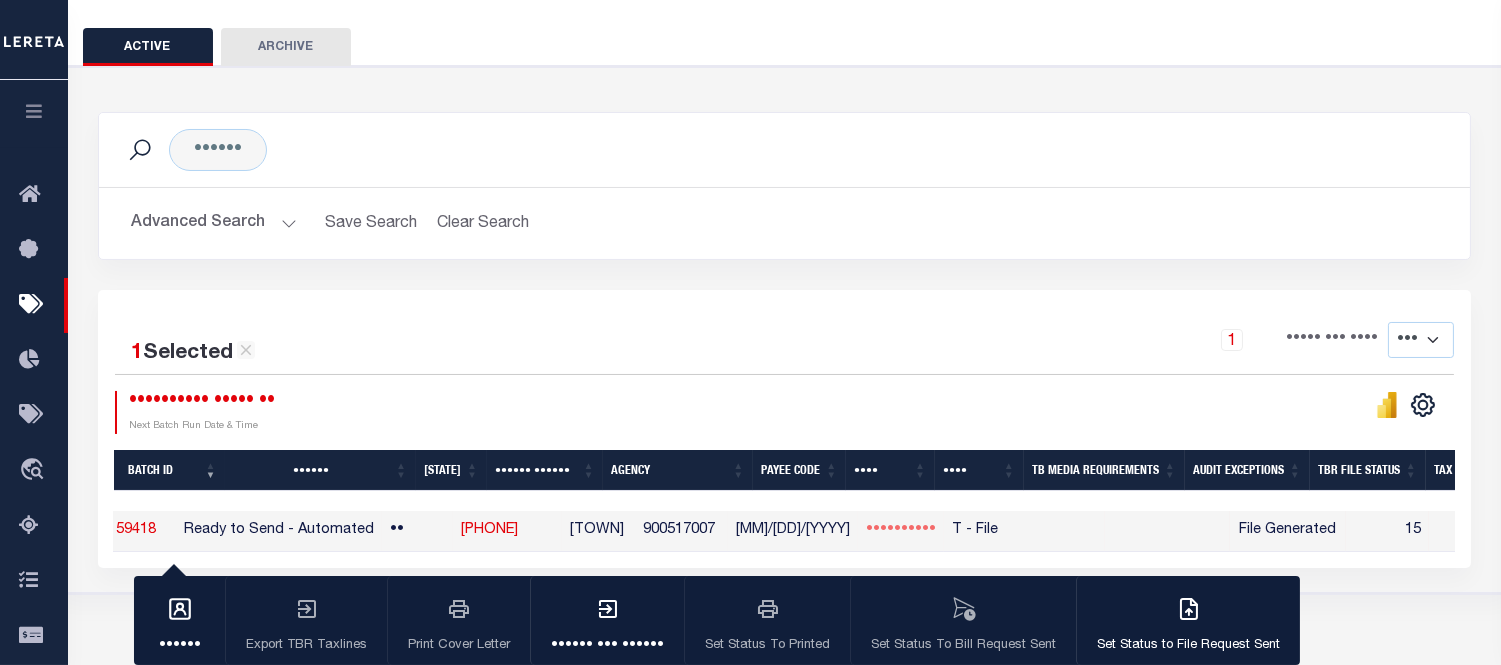 click on "[MM]/[DD]/[YYYY] [H]:[MM] [AM/PM]
[NEXT] [BATCH] [RUN] [DATE] & [TIME]" at bounding box center [450, 412] 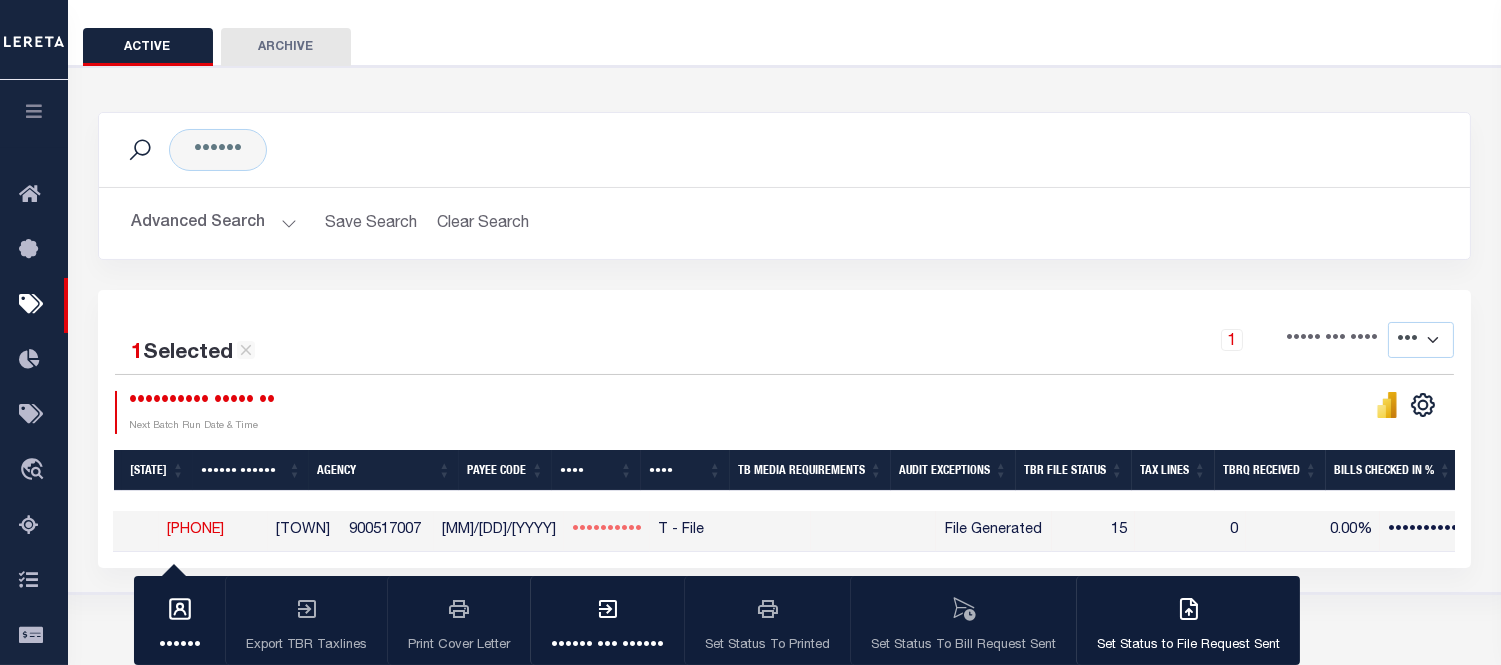 scroll, scrollTop: 0, scrollLeft: 406, axis: horizontal 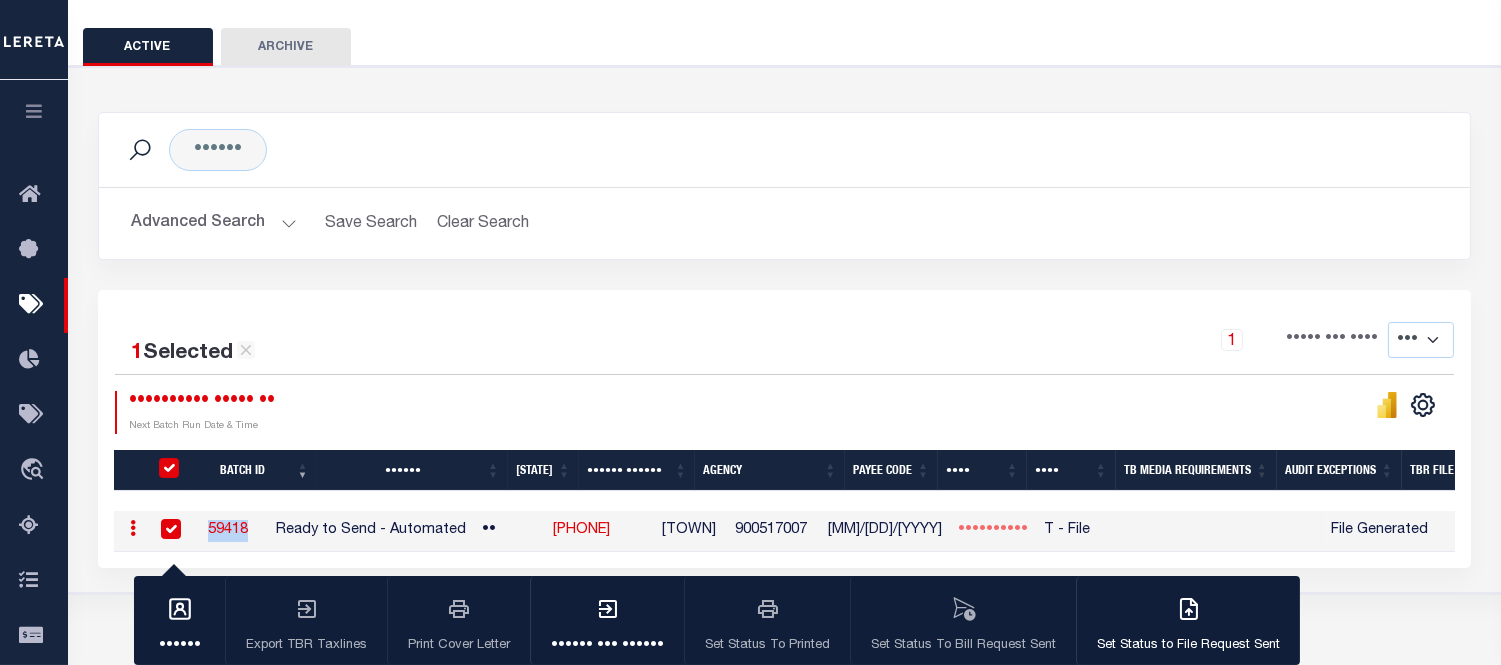 drag, startPoint x: 280, startPoint y: 527, endPoint x: 222, endPoint y: 526, distance: 58.00862 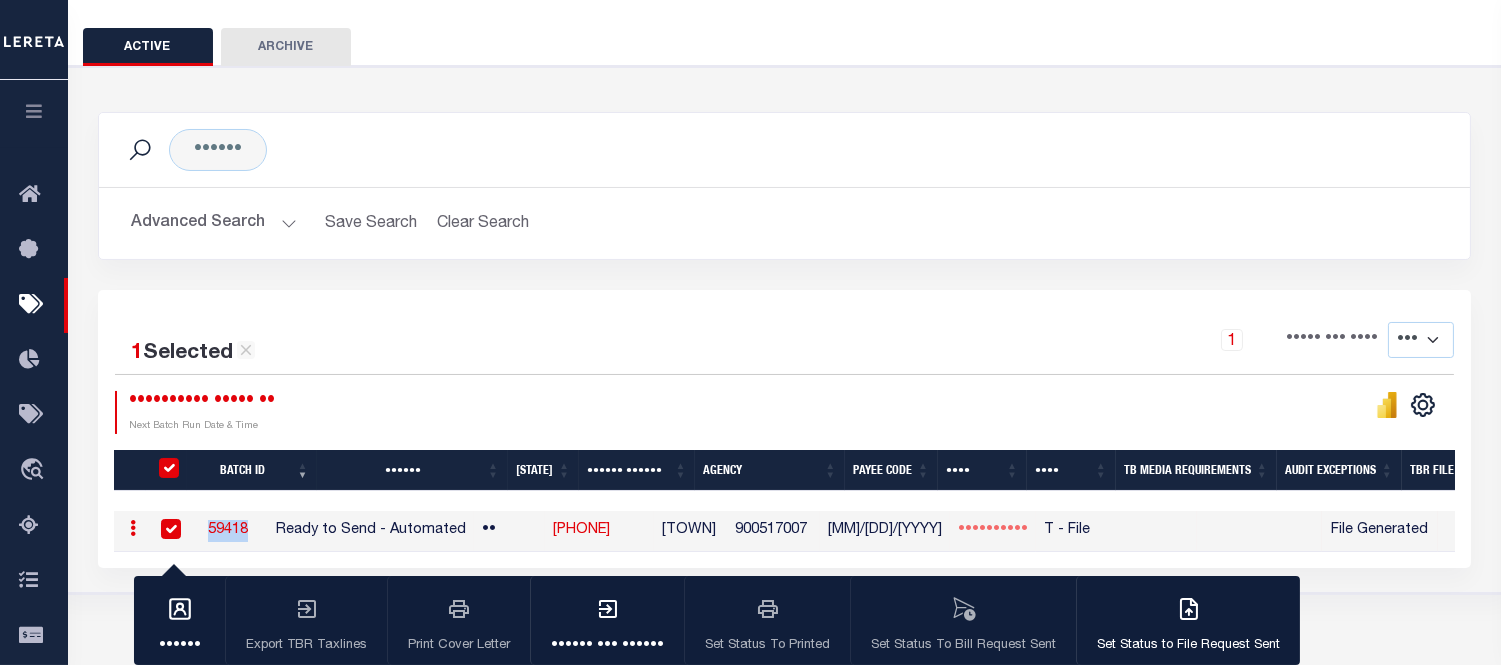 click on "59418" at bounding box center [228, 531] 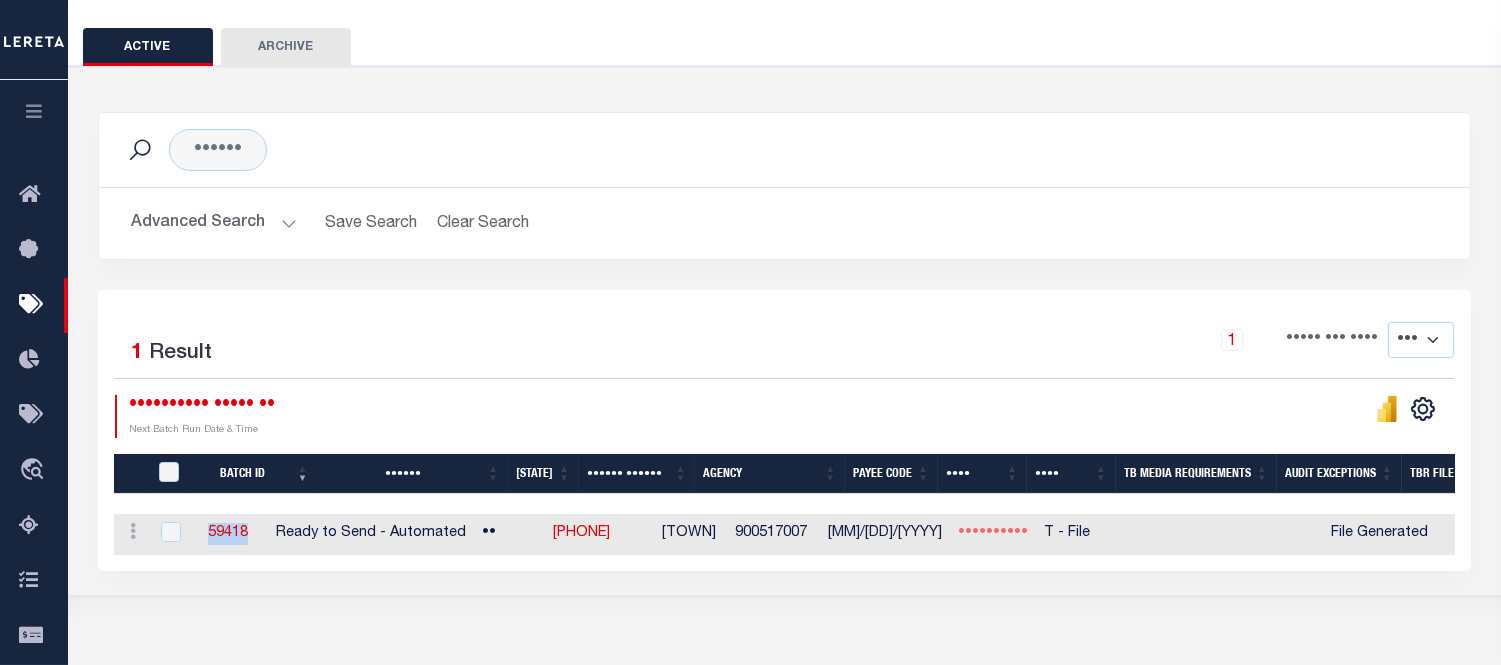 copy on "59418" 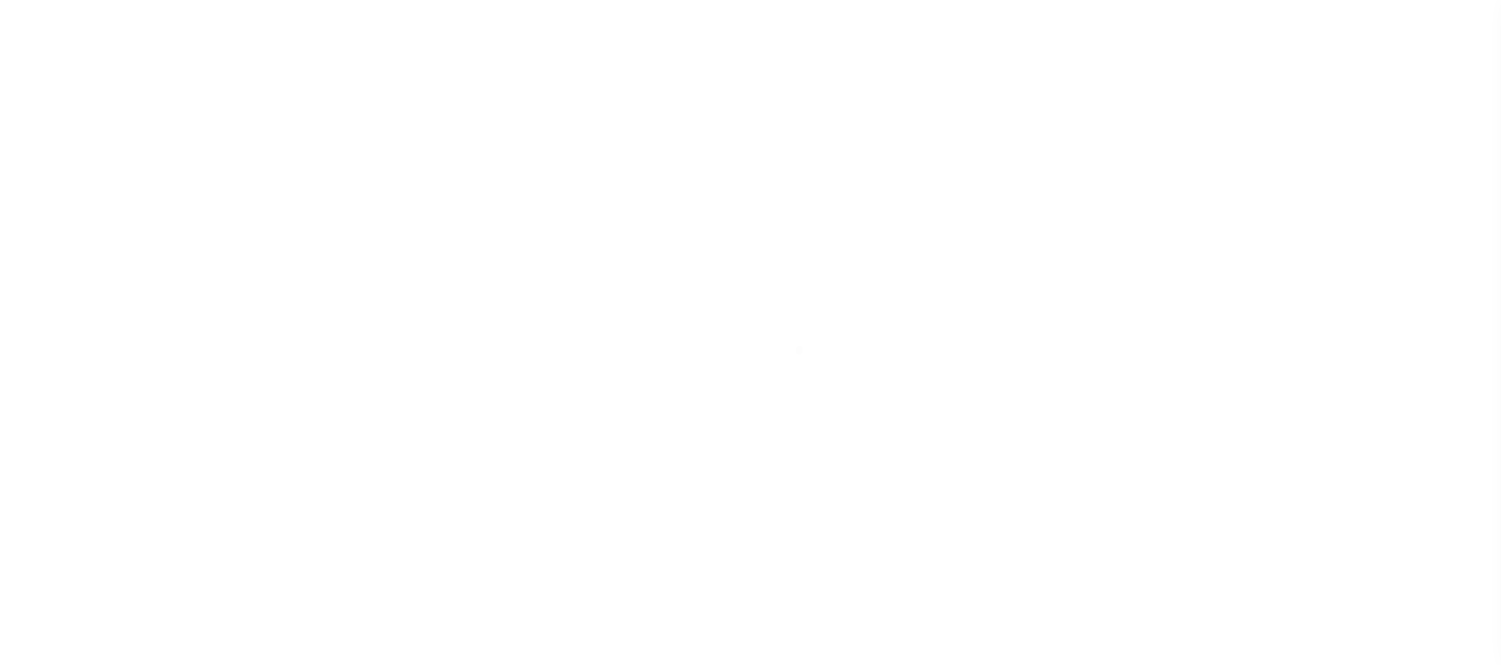 scroll, scrollTop: 0, scrollLeft: 0, axis: both 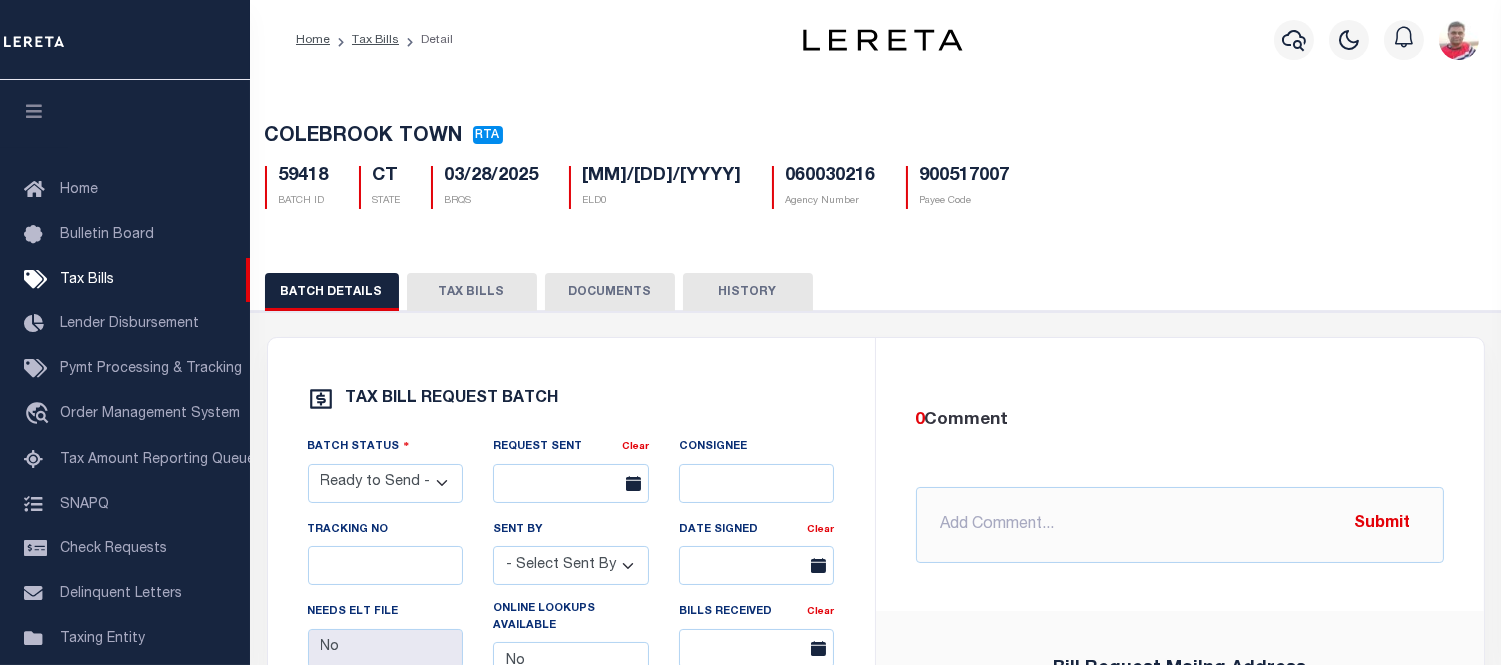 click on "TAX BILLS" at bounding box center (472, 292) 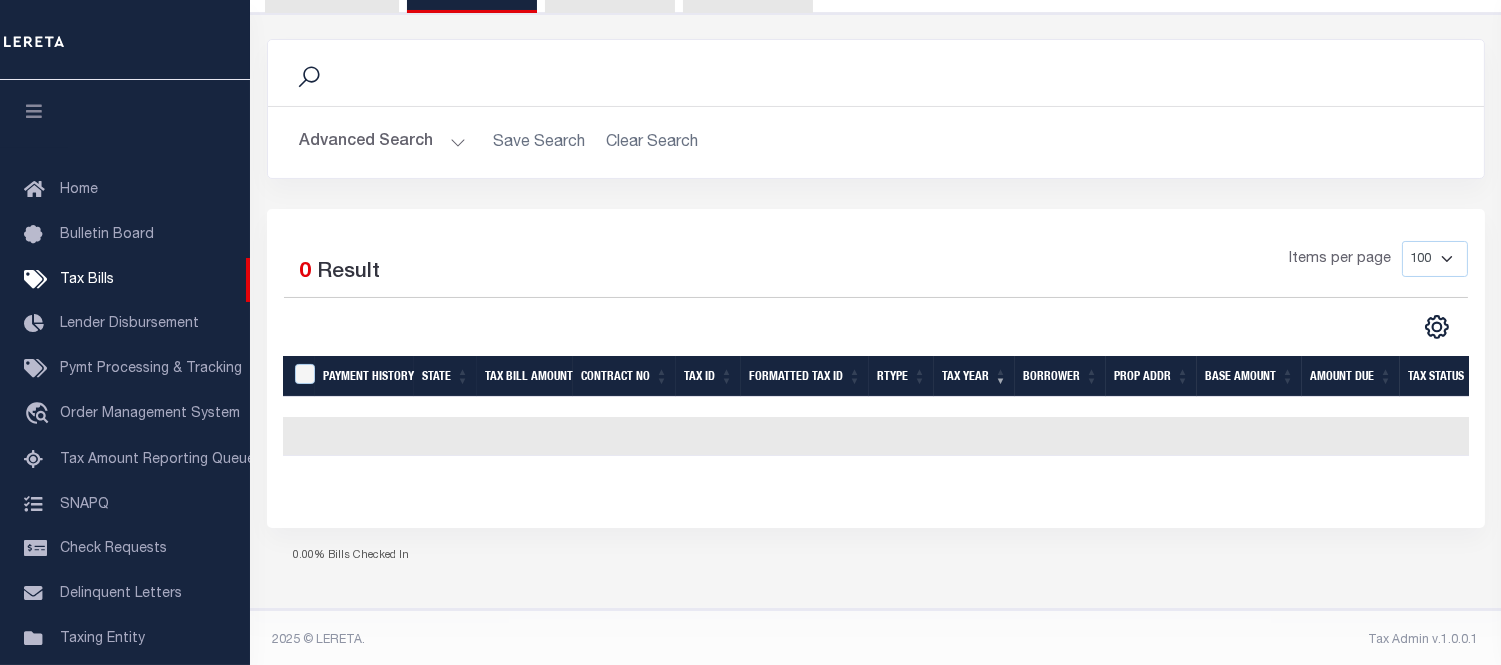 scroll, scrollTop: 318, scrollLeft: 0, axis: vertical 